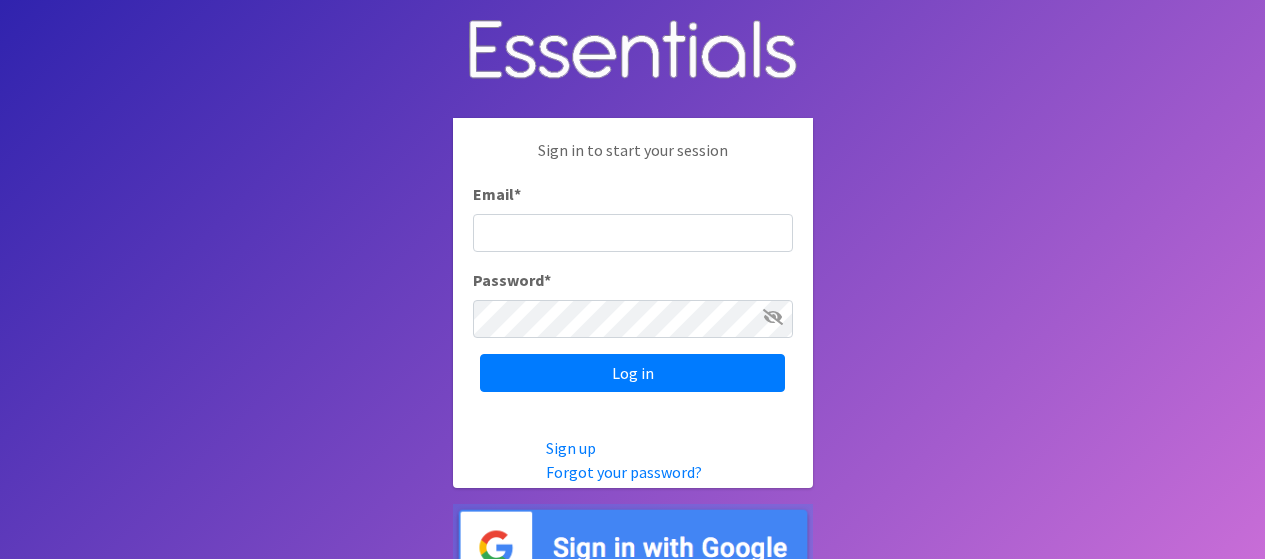scroll, scrollTop: 0, scrollLeft: 0, axis: both 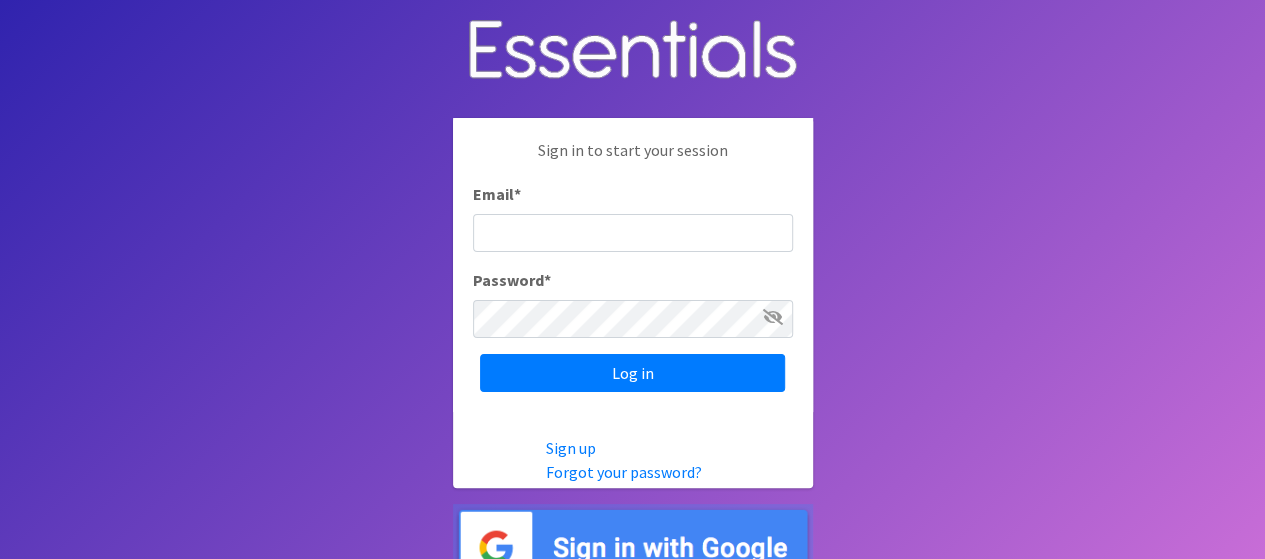 click on "Email  *" at bounding box center [633, 233] 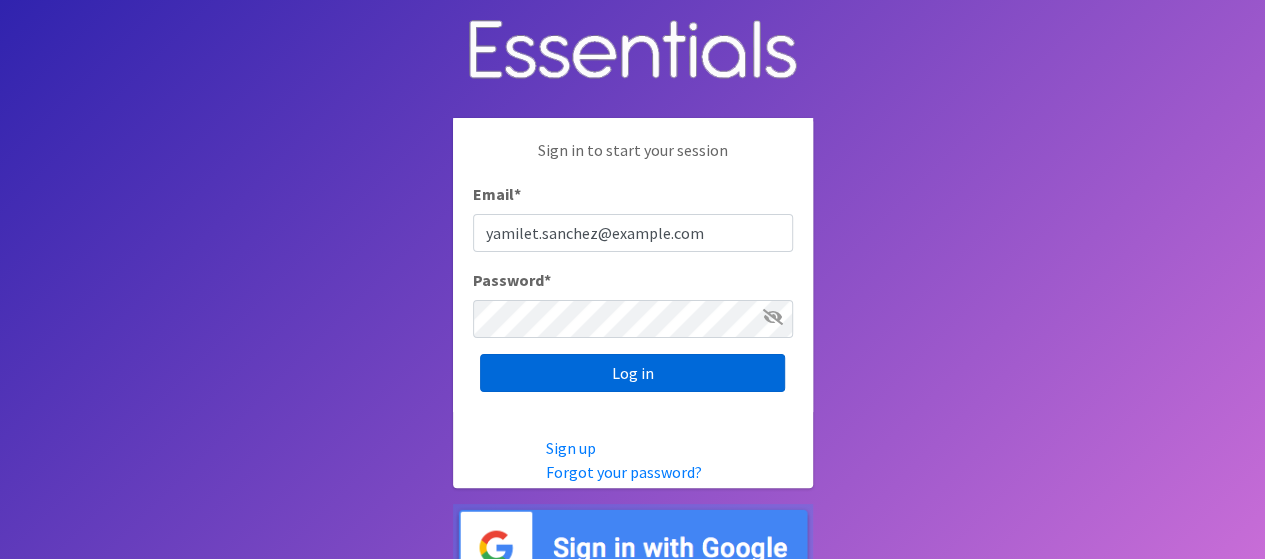 click on "Log in" at bounding box center [632, 373] 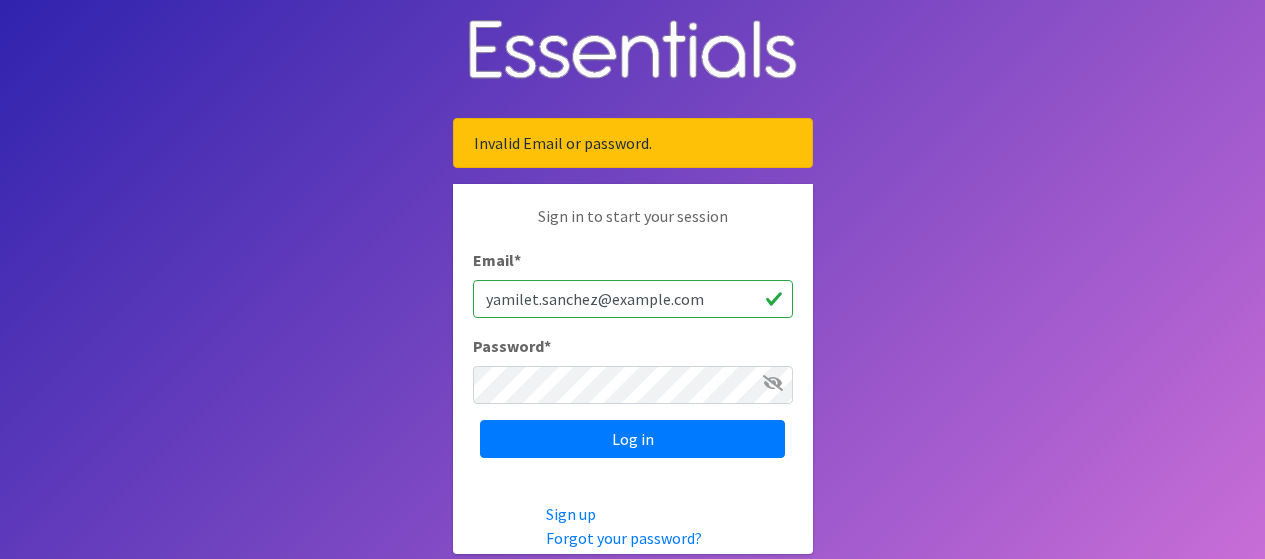 scroll, scrollTop: 0, scrollLeft: 0, axis: both 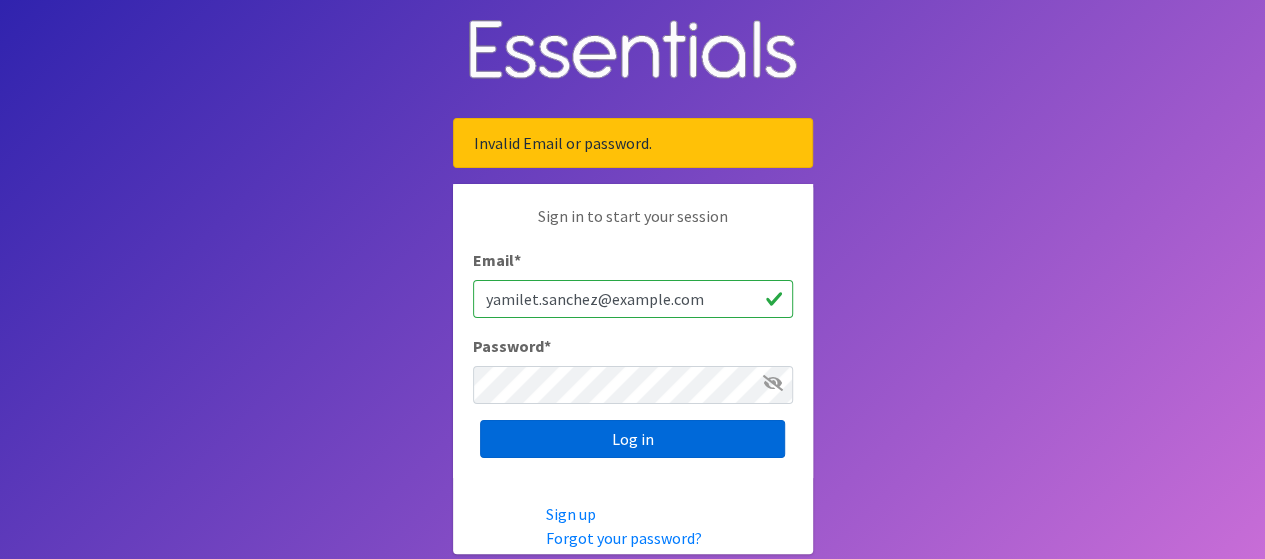 click on "Log in" at bounding box center [632, 439] 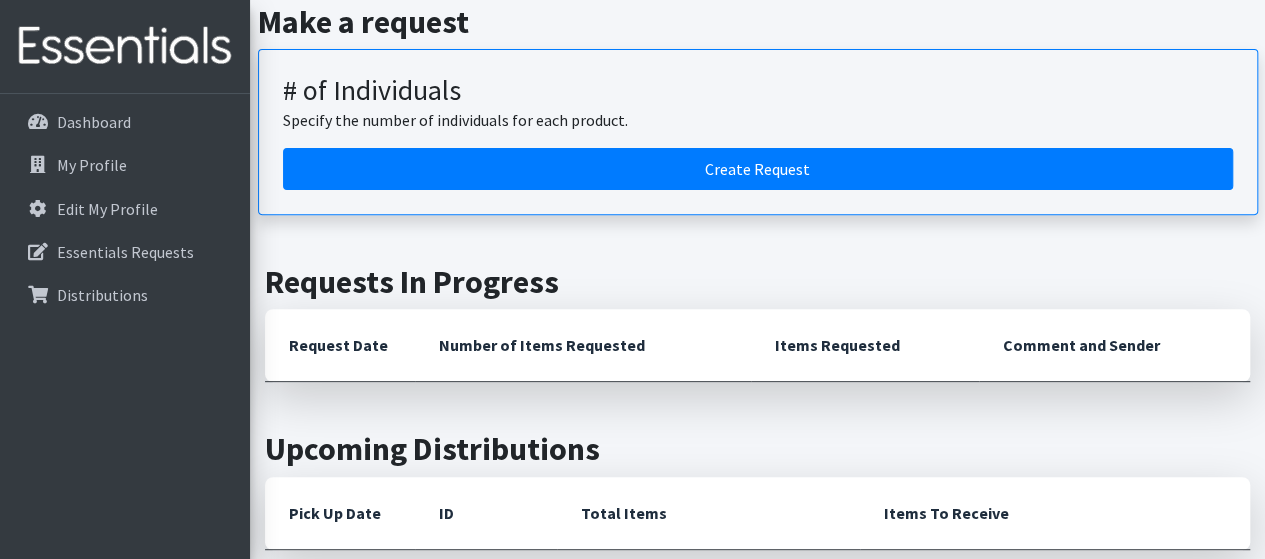 scroll, scrollTop: 272, scrollLeft: 0, axis: vertical 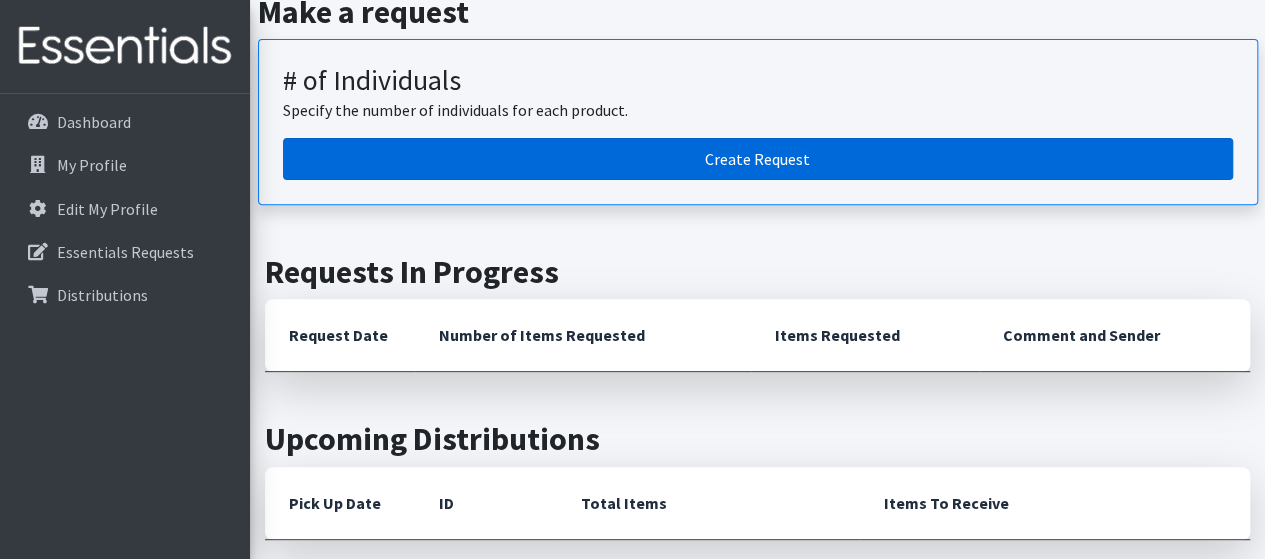 click on "Create Request" at bounding box center (758, 159) 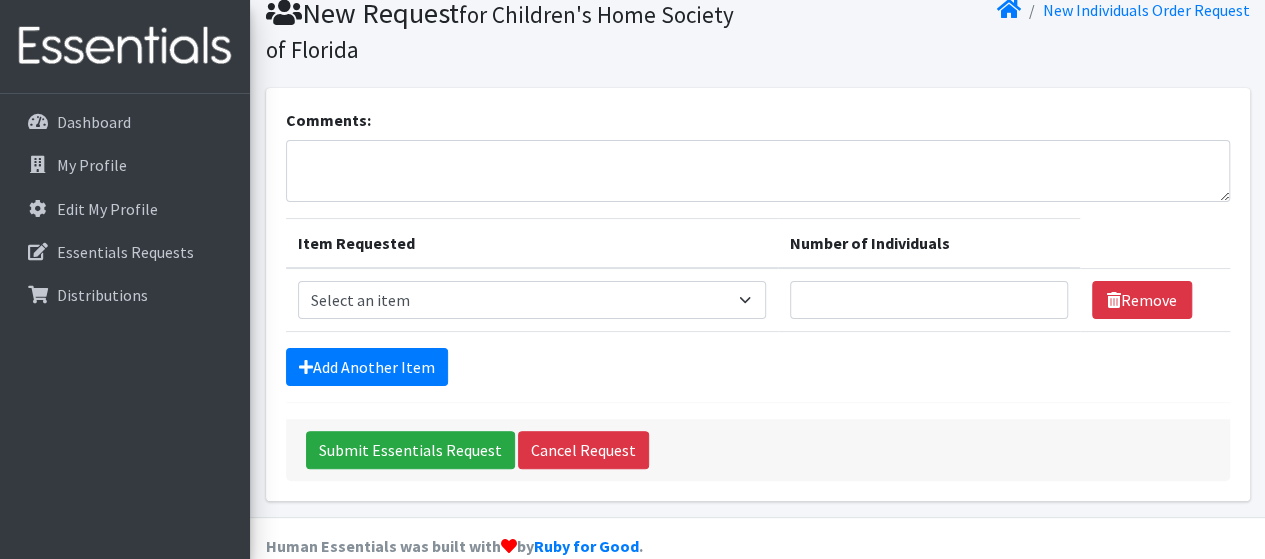 scroll, scrollTop: 106, scrollLeft: 0, axis: vertical 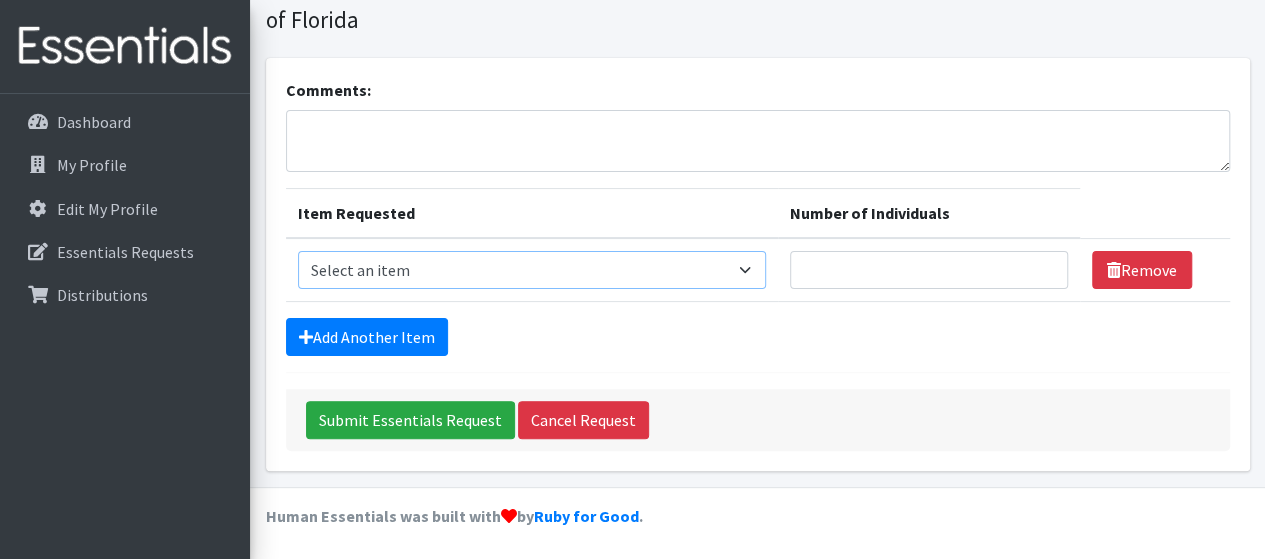 click on "Select an item
# - Total number of kids being served with this order:
Baby wipes
Diaper Size 7
Diapers NewBorn
Diapers Size 1
Diapers Size 2
Diapers Size 3
Diapers Size 4
Diapers Size 5
Diapers Size 6
Formula
Preemie
Pull-Ups 2T-3T
Pull-Ups 3T-4T
Pull-Ups 4T-5T
Size 8
Swimmers" at bounding box center (532, 270) 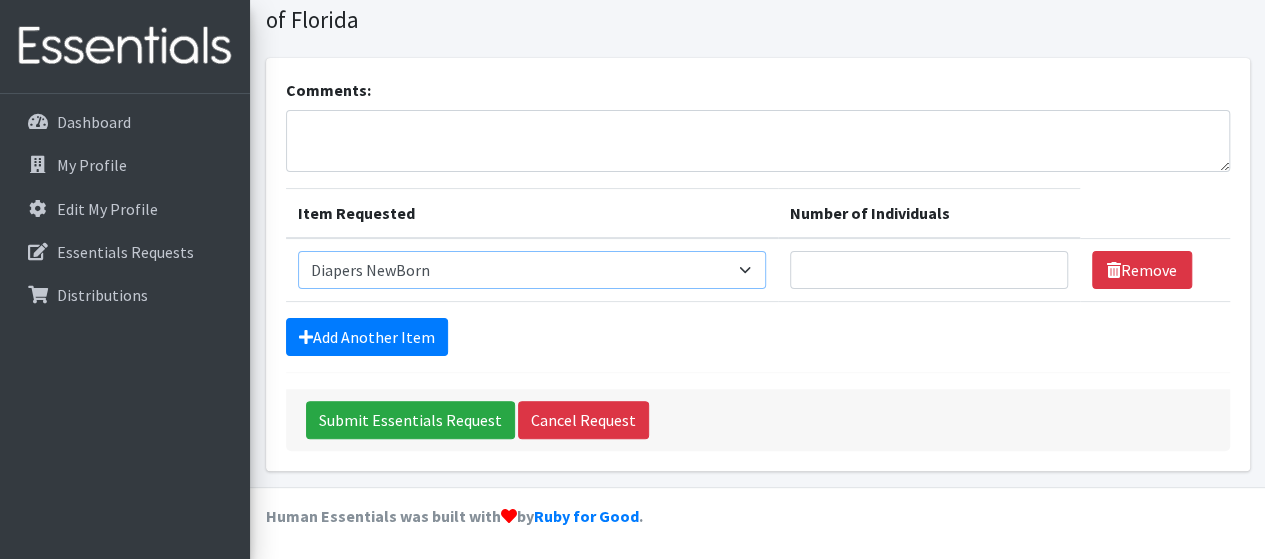 click on "Select an item
# - Total number of kids being served with this order:
Baby wipes
Diaper Size 7
Diapers NewBorn
Diapers Size 1
Diapers Size 2
Diapers Size 3
Diapers Size 4
Diapers Size 5
Diapers Size 6
Formula
Preemie
Pull-Ups 2T-3T
Pull-Ups 3T-4T
Pull-Ups 4T-5T
Size 8
Swimmers" at bounding box center [532, 270] 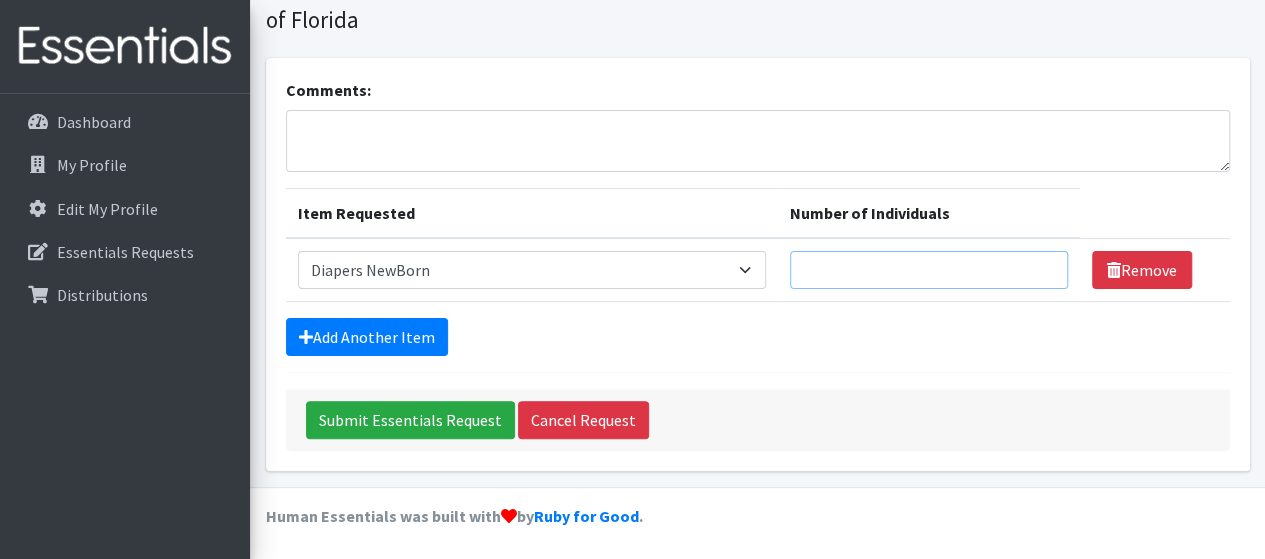click on "Number of Individuals" at bounding box center [929, 270] 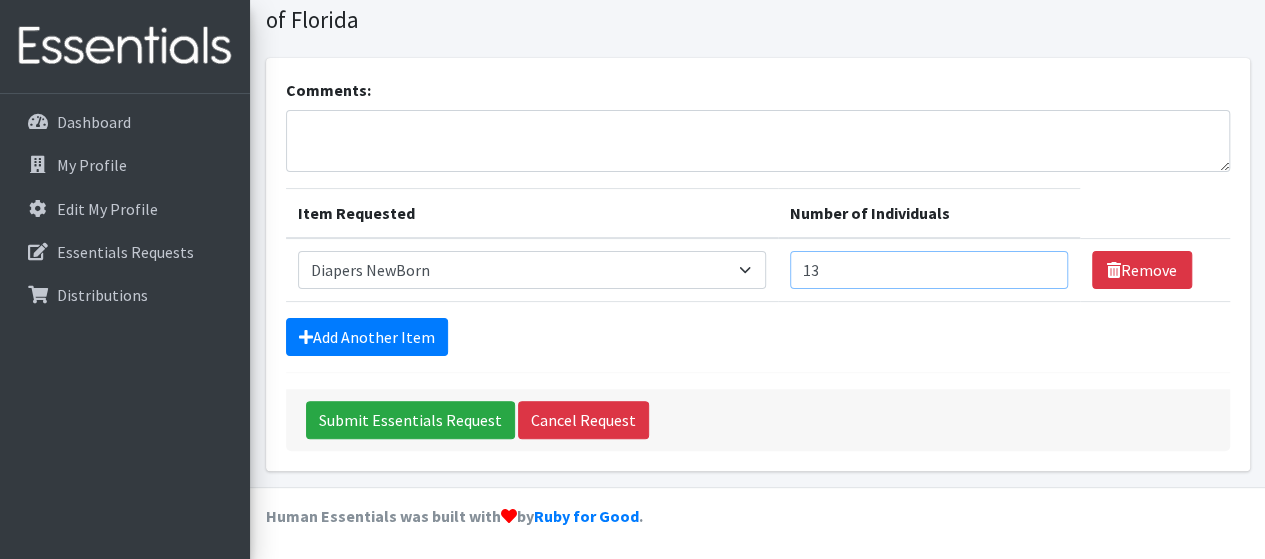 type on "13" 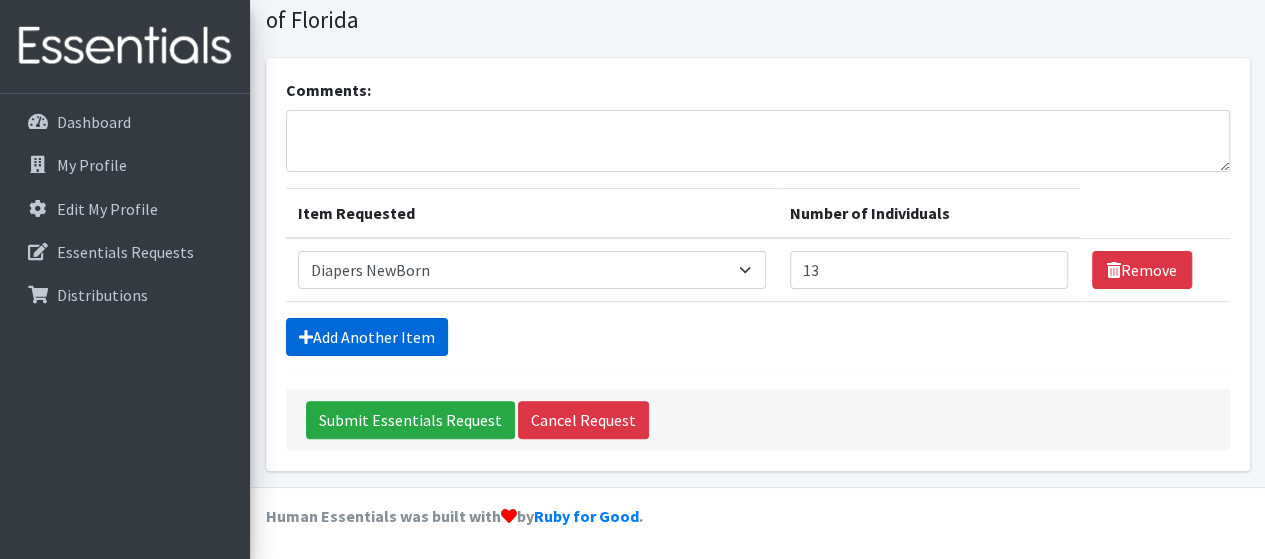 click on "Add Another Item" at bounding box center (367, 337) 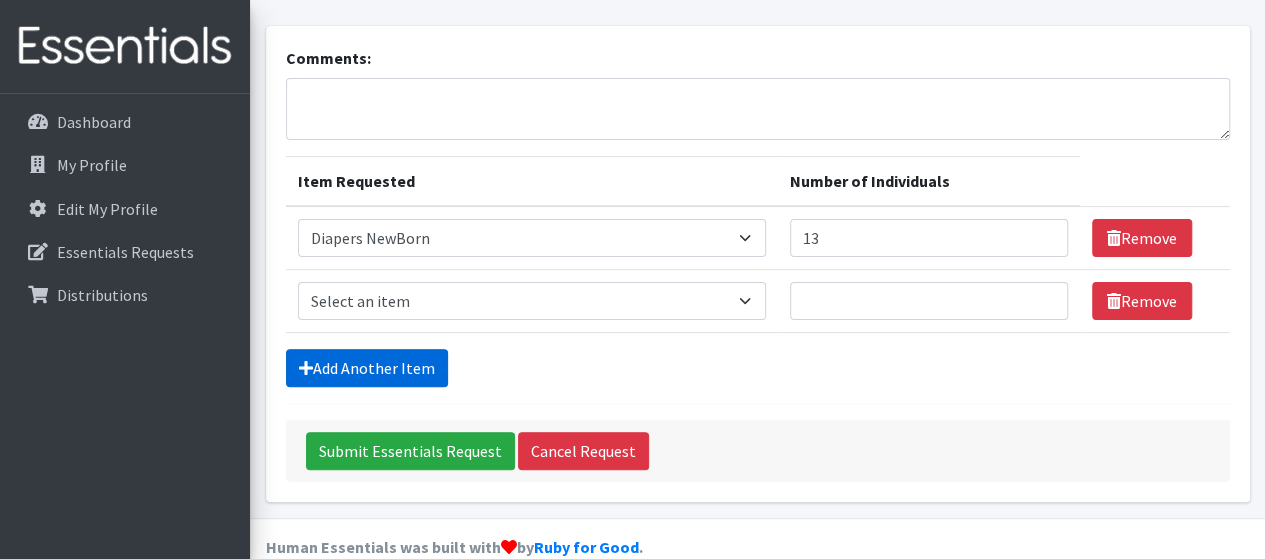 scroll, scrollTop: 168, scrollLeft: 0, axis: vertical 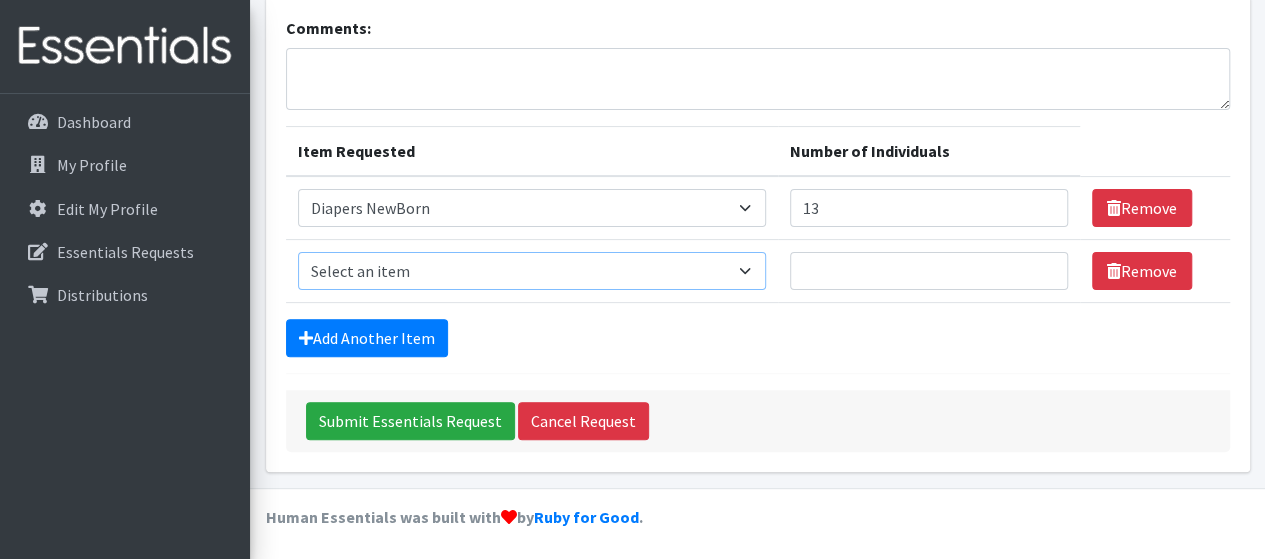 click on "Select an item
# - Total number of kids being served with this order:
Baby wipes
Diaper Size 7
Diapers NewBorn
Diapers Size 1
Diapers Size 2
Diapers Size 3
Diapers Size 4
Diapers Size 5
Diapers Size 6
Formula
Preemie
Pull-Ups 2T-3T
Pull-Ups 3T-4T
Pull-Ups 4T-5T
Size 8
Swimmers" at bounding box center (532, 271) 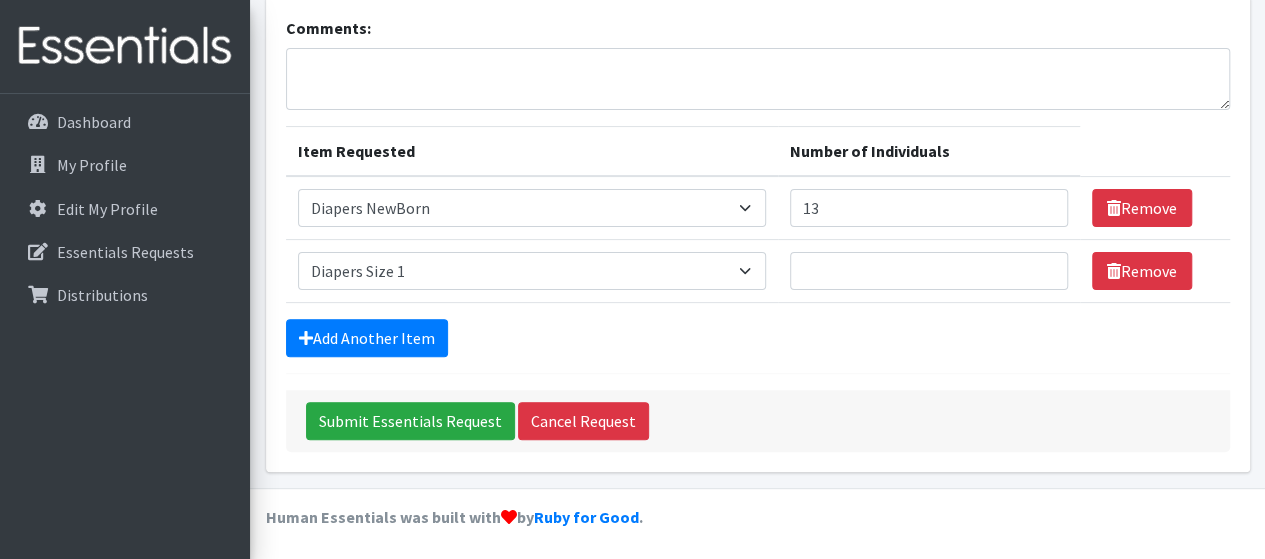 click on "Number of Individuals" at bounding box center (929, 271) 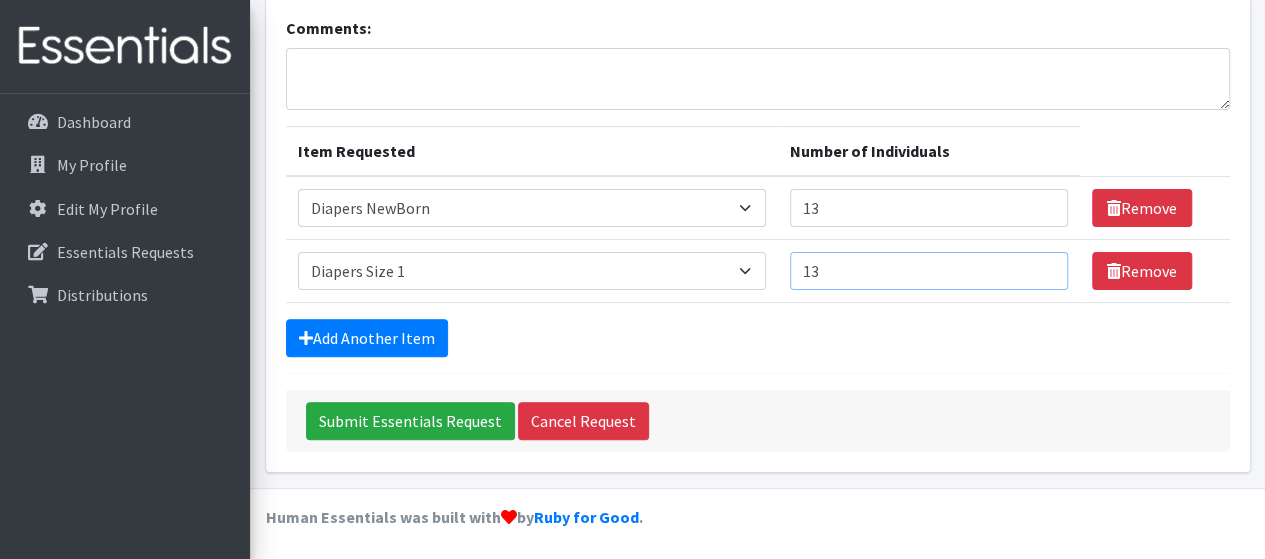 type on "13" 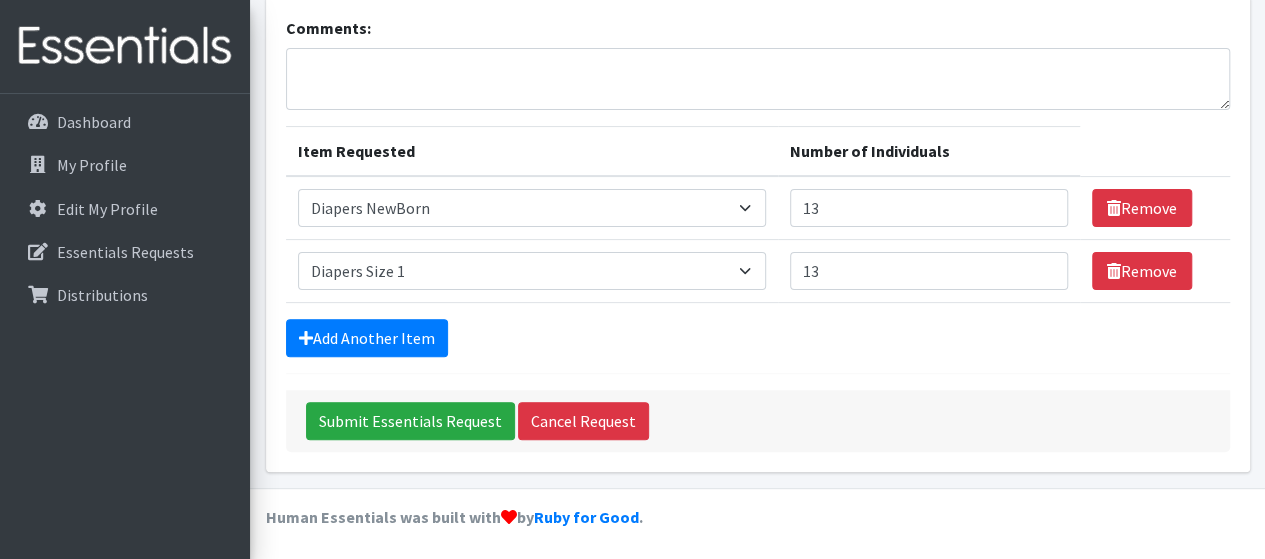 click on "13" at bounding box center [929, 208] 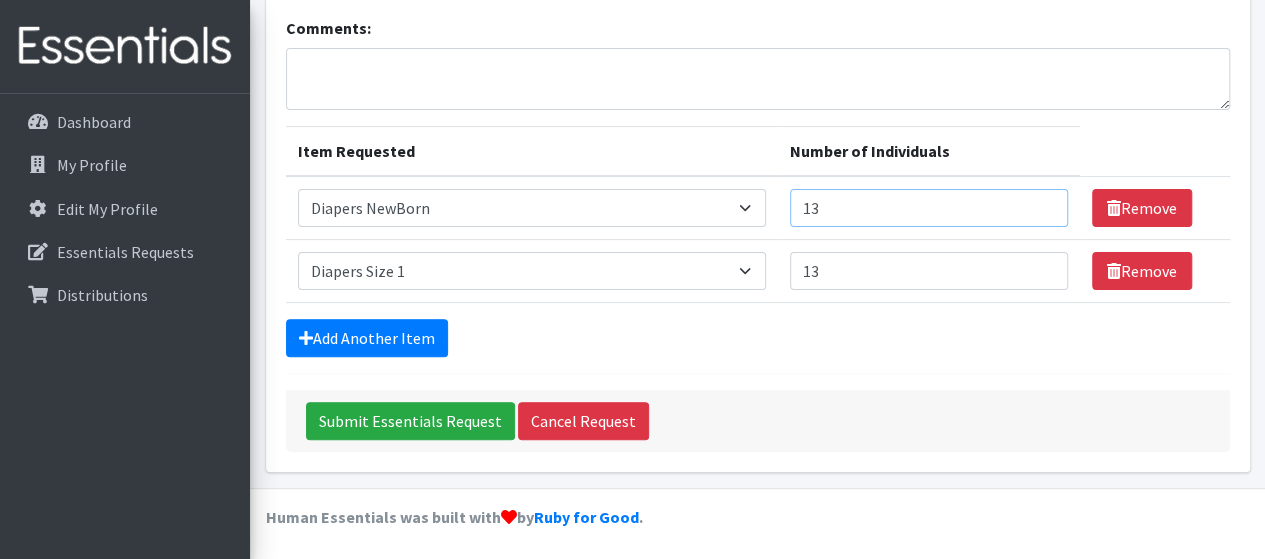 type on "1" 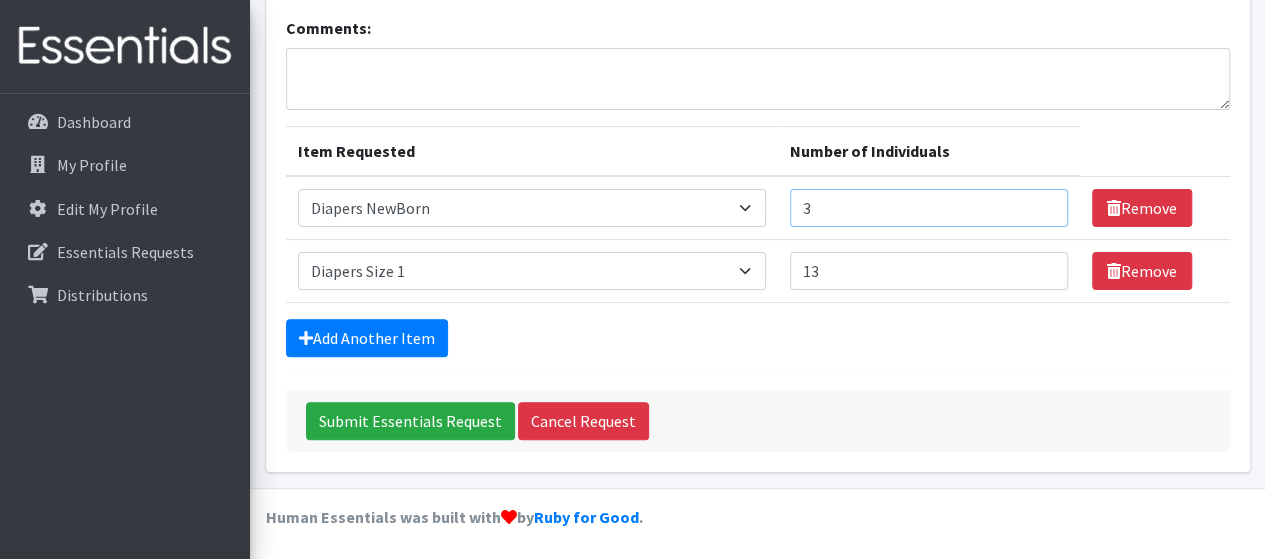 type on "3" 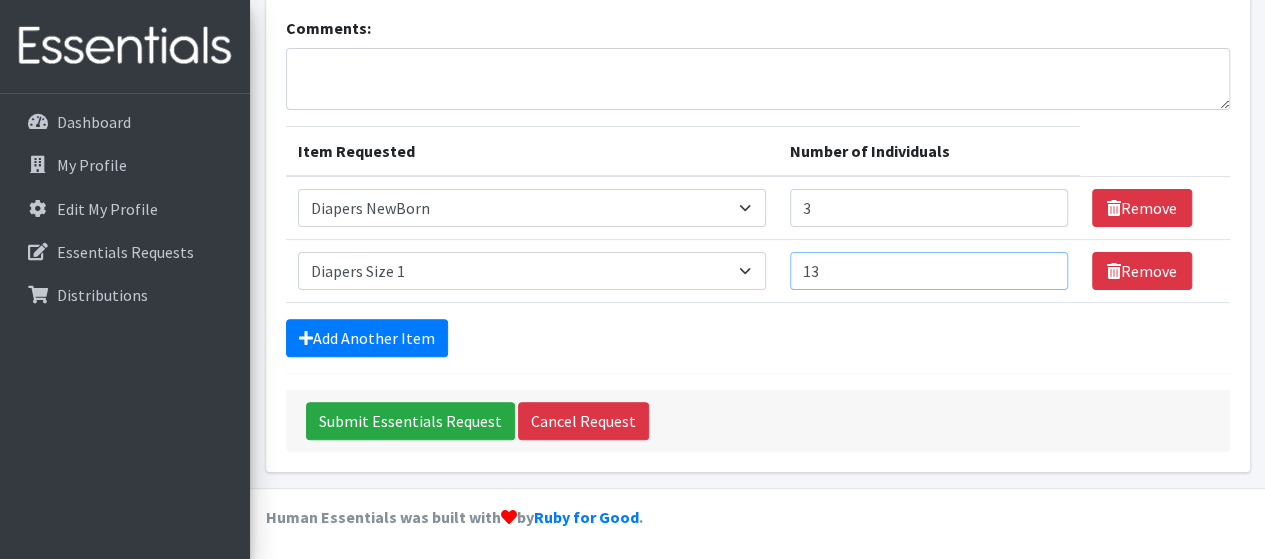 click on "13" at bounding box center [929, 271] 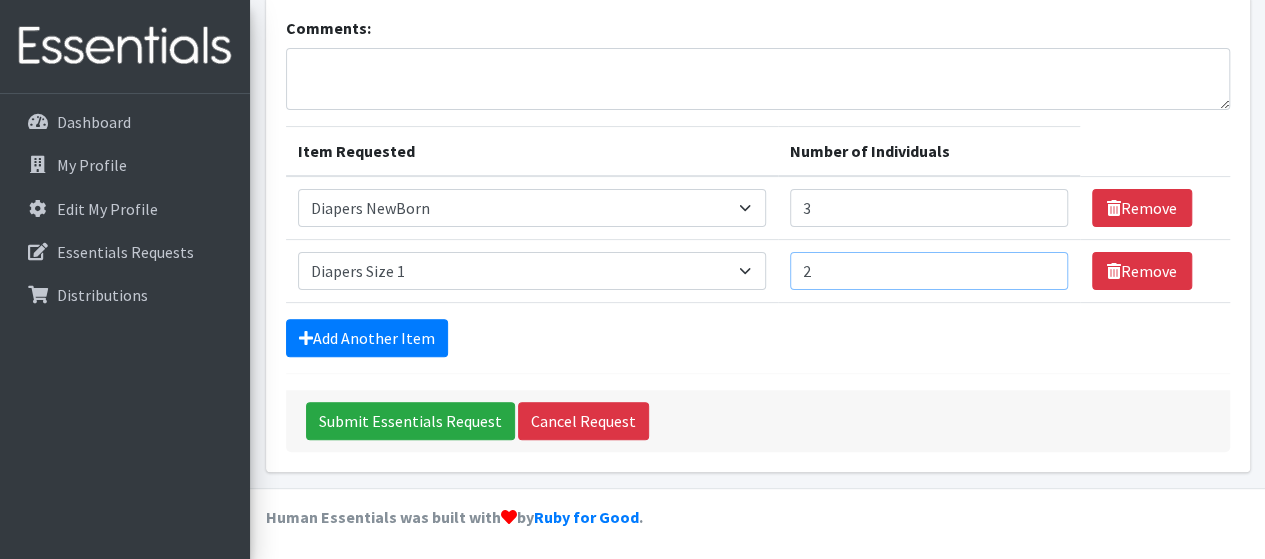 type on "2" 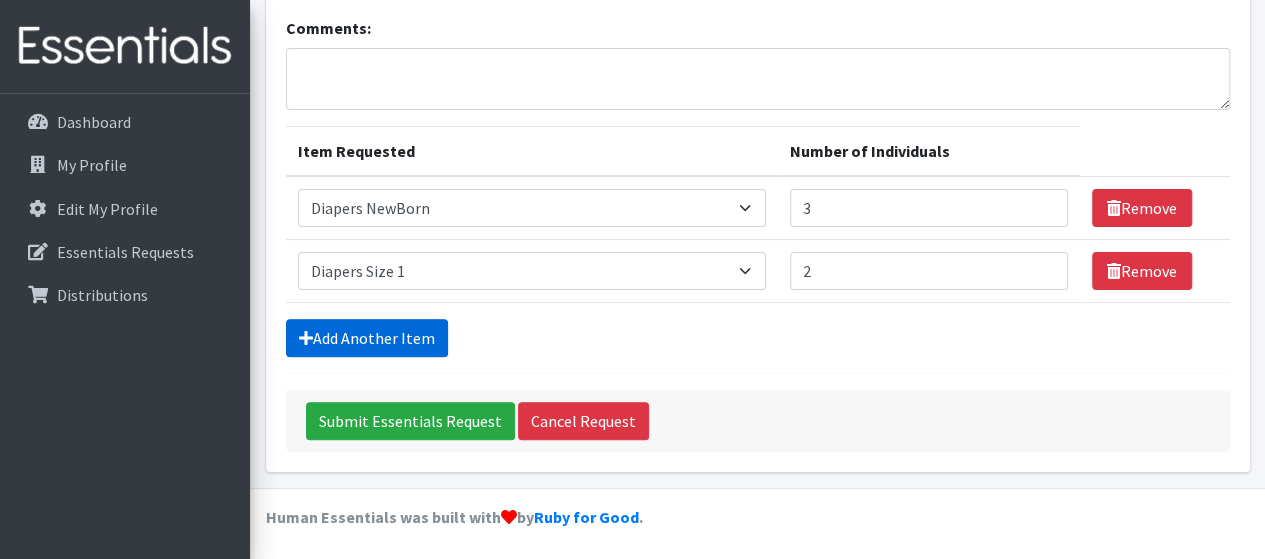 click on "Add Another Item" at bounding box center [367, 338] 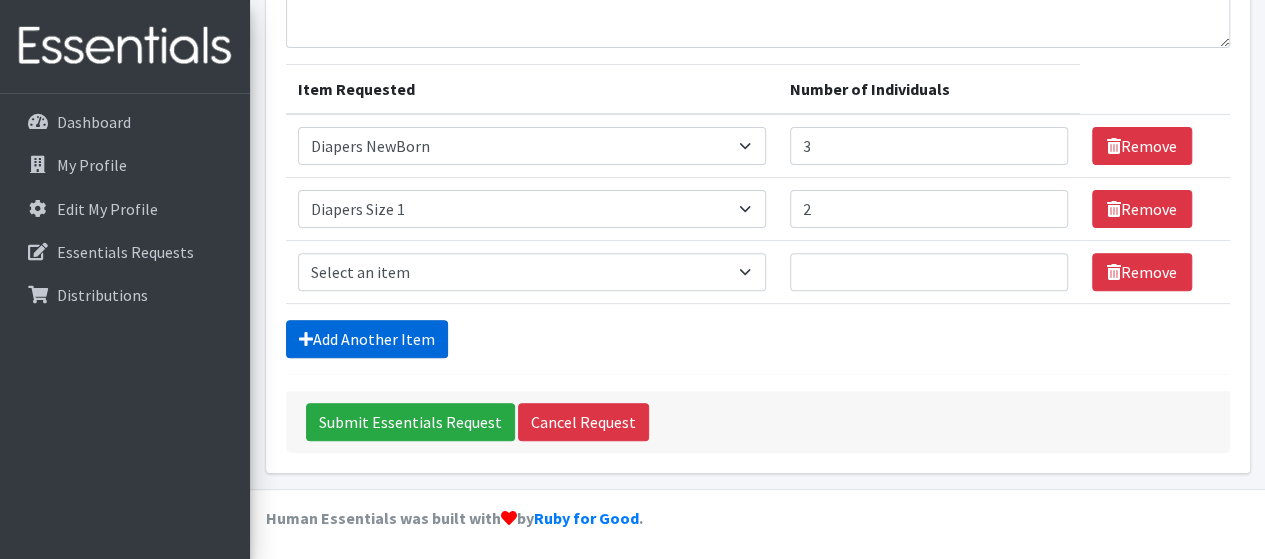 scroll, scrollTop: 231, scrollLeft: 0, axis: vertical 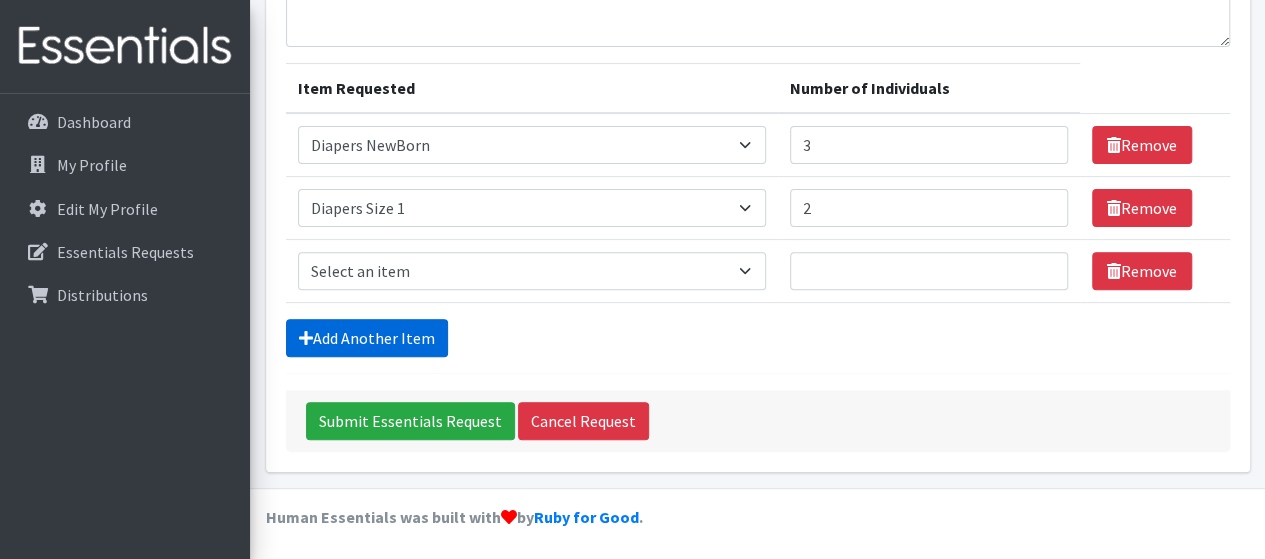 click on "Add Another Item" at bounding box center (367, 338) 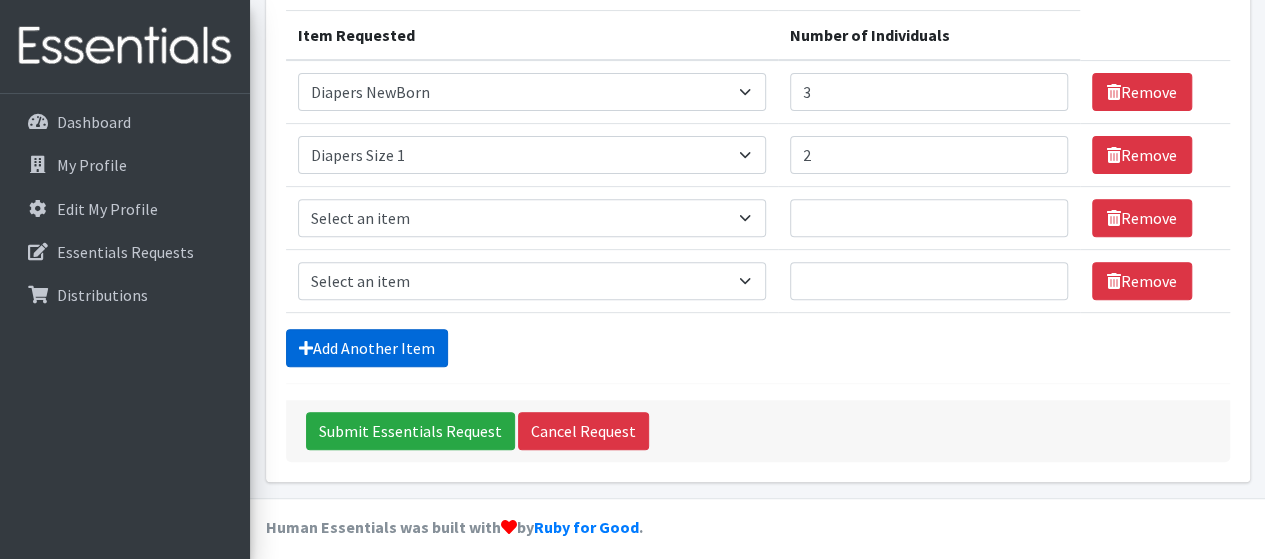 scroll, scrollTop: 294, scrollLeft: 0, axis: vertical 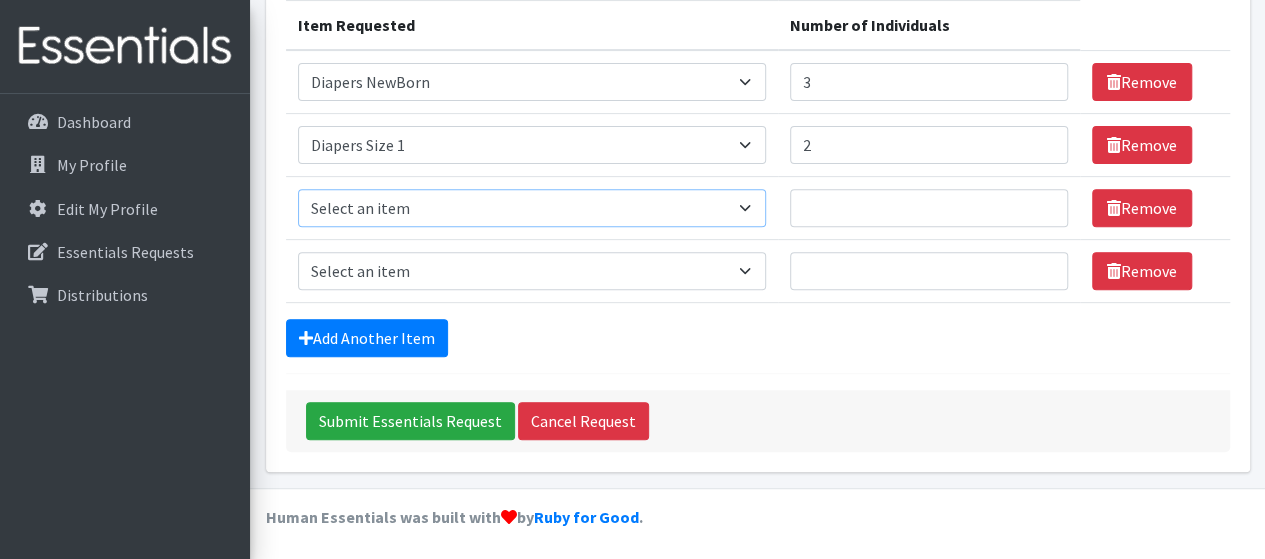 click on "Select an item
# - Total number of kids being served with this order:
Baby wipes
Diaper Size 7
Diapers NewBorn
Diapers Size 1
Diapers Size 2
Diapers Size 3
Diapers Size 4
Diapers Size 5
Diapers Size 6
Formula
Preemie
Pull-Ups 2T-3T
Pull-Ups 3T-4T
Pull-Ups 4T-5T
Size 8
Swimmers" at bounding box center [532, 208] 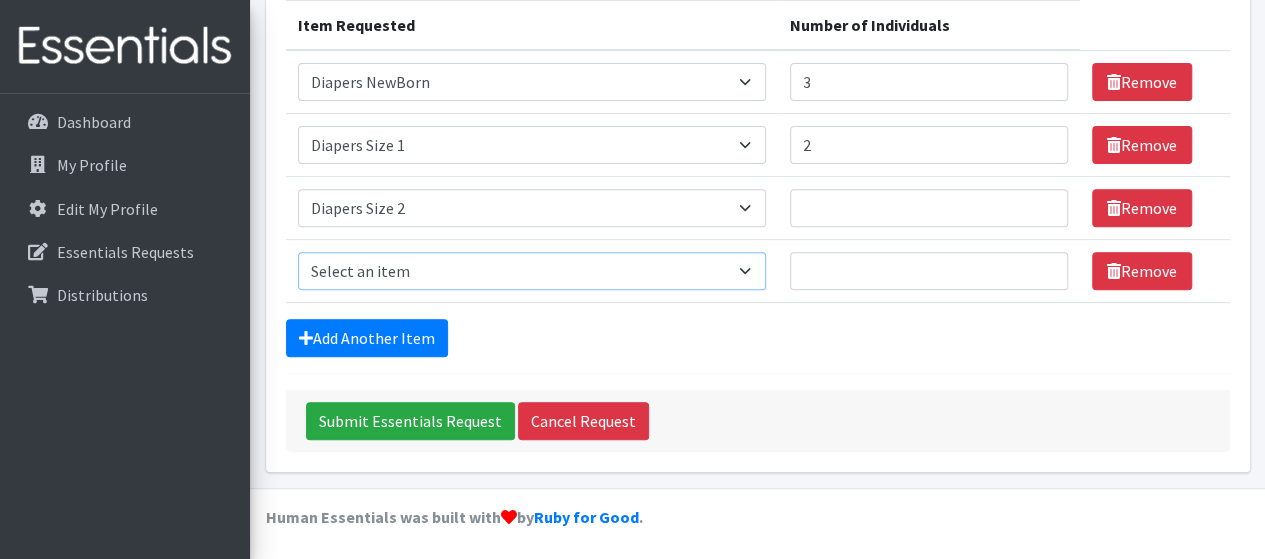 click on "Select an item
# - Total number of kids being served with this order:
Baby wipes
Diaper Size 7
Diapers NewBorn
Diapers Size 1
Diapers Size 2
Diapers Size 3
Diapers Size 4
Diapers Size 5
Diapers Size 6
Formula
Preemie
Pull-Ups 2T-3T
Pull-Ups 3T-4T
Pull-Ups 4T-5T
Size 8
Swimmers" at bounding box center (532, 271) 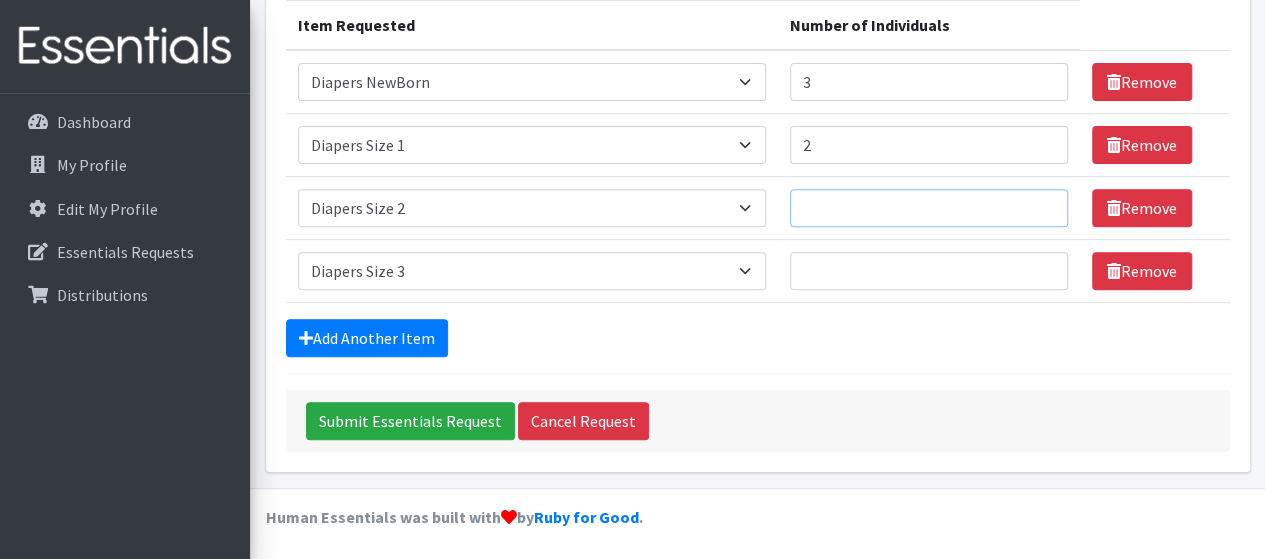 click on "Number of Individuals" at bounding box center [929, 208] 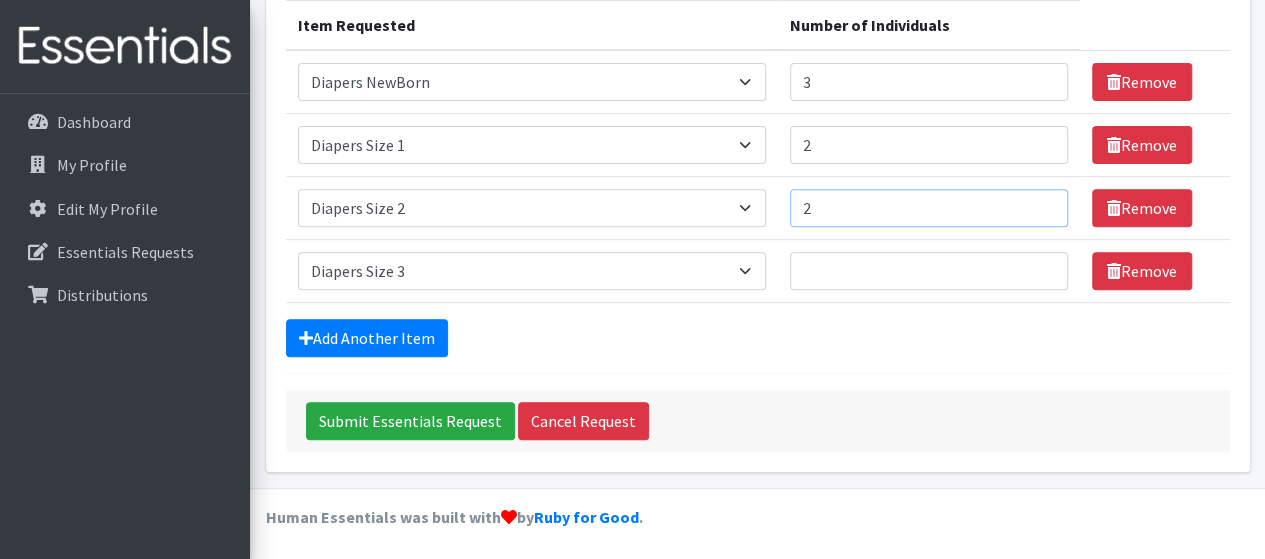 type on "2" 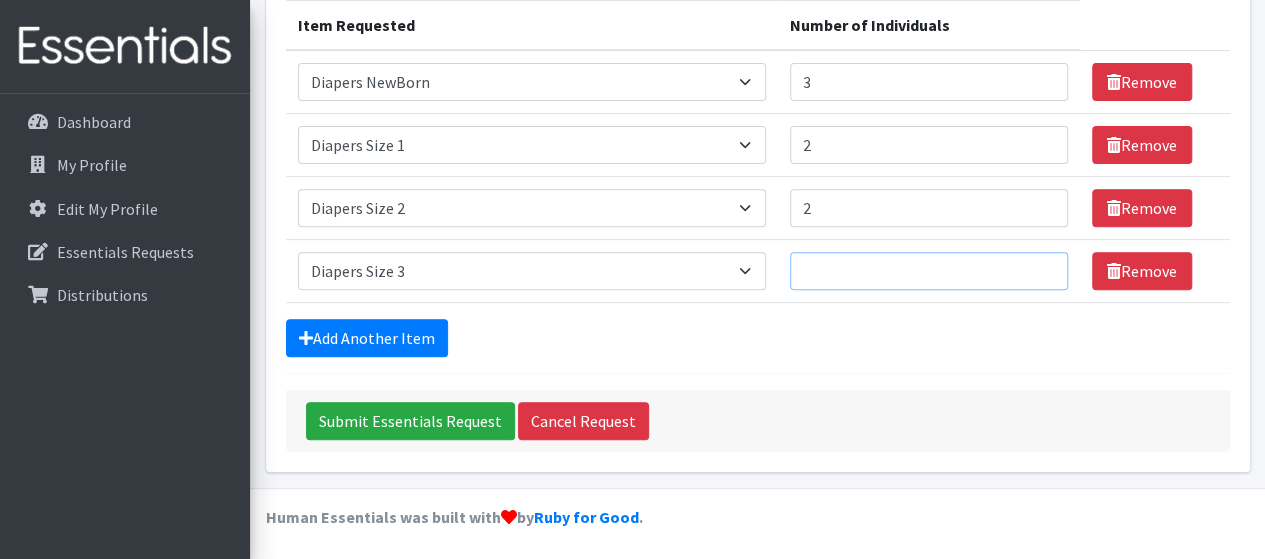 click on "Number of Individuals" at bounding box center [929, 271] 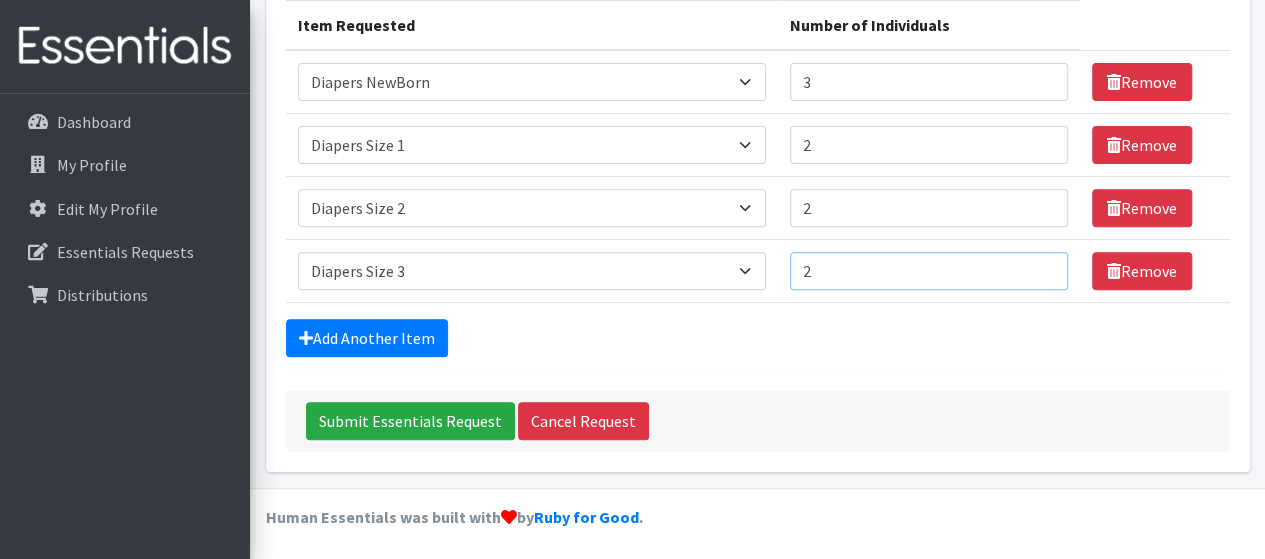 type on "2" 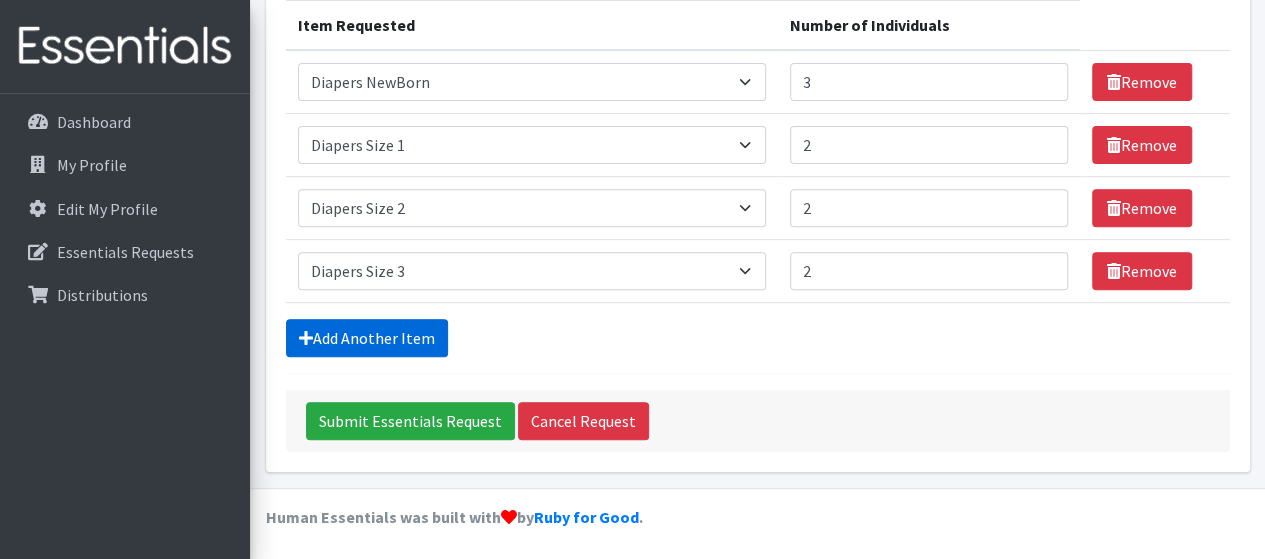 click on "Add Another Item" at bounding box center [367, 338] 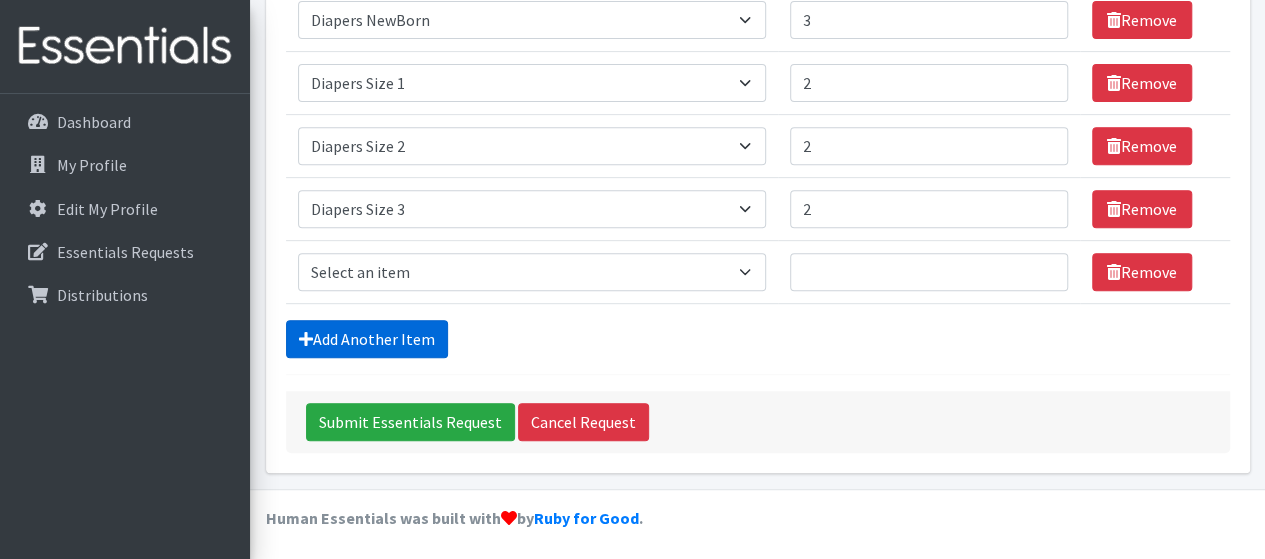 scroll, scrollTop: 356, scrollLeft: 0, axis: vertical 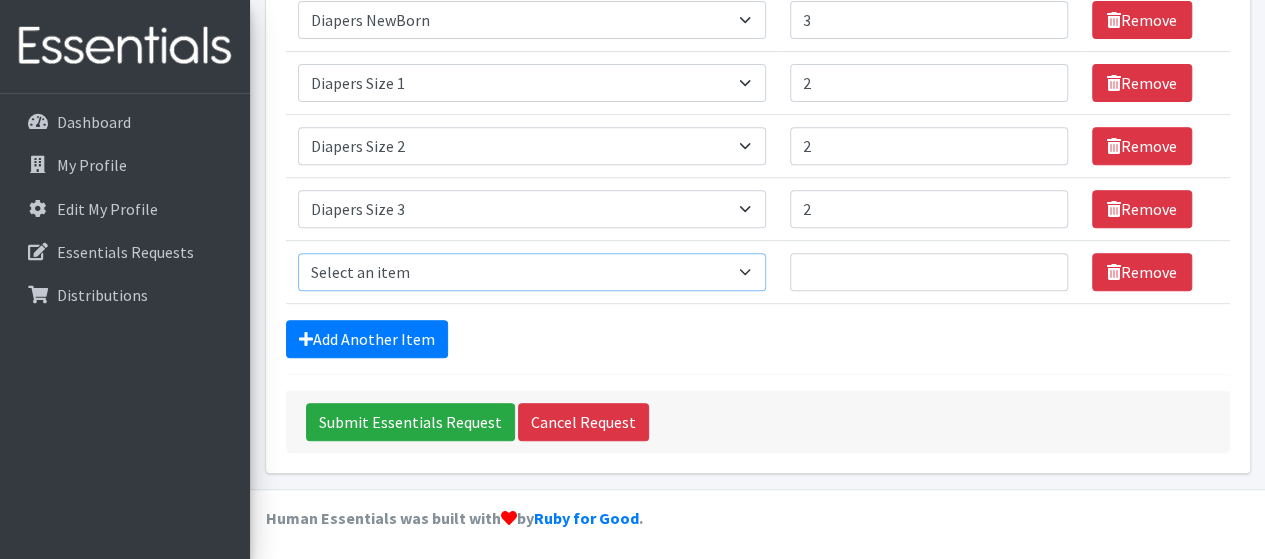 click on "Select an item
# - Total number of kids being served with this order:
Baby wipes
Diaper Size 7
Diapers NewBorn
Diapers Size 1
Diapers Size 2
Diapers Size 3
Diapers Size 4
Diapers Size 5
Diapers Size 6
Formula
Preemie
Pull-Ups 2T-3T
Pull-Ups 3T-4T
Pull-Ups 4T-5T
Size 8
Swimmers" at bounding box center (532, 272) 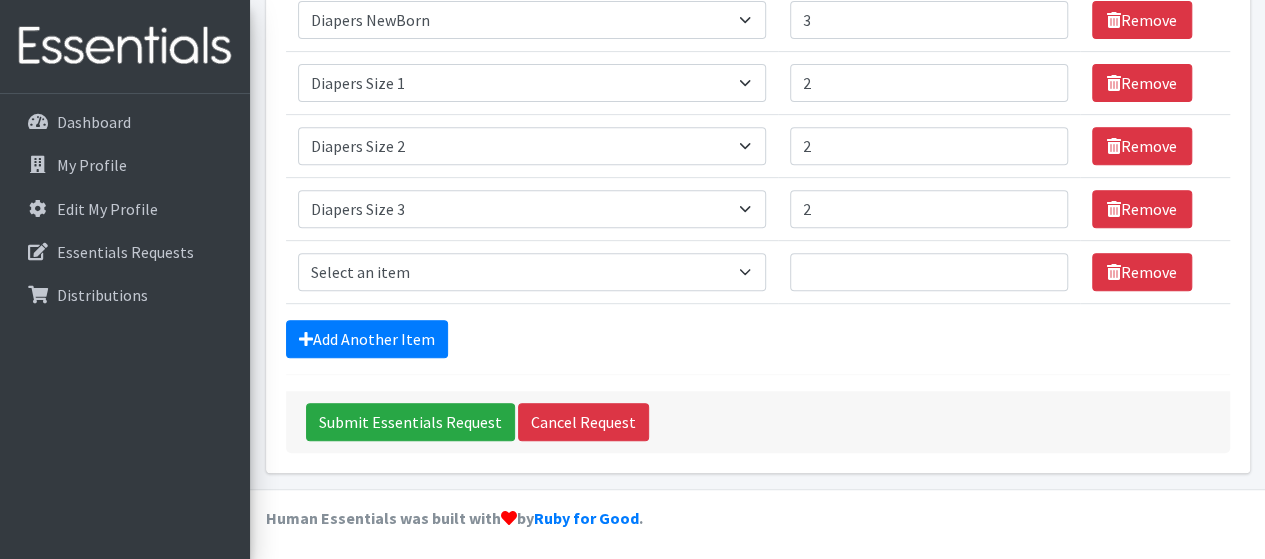 click on "Add Another Item" at bounding box center [758, 339] 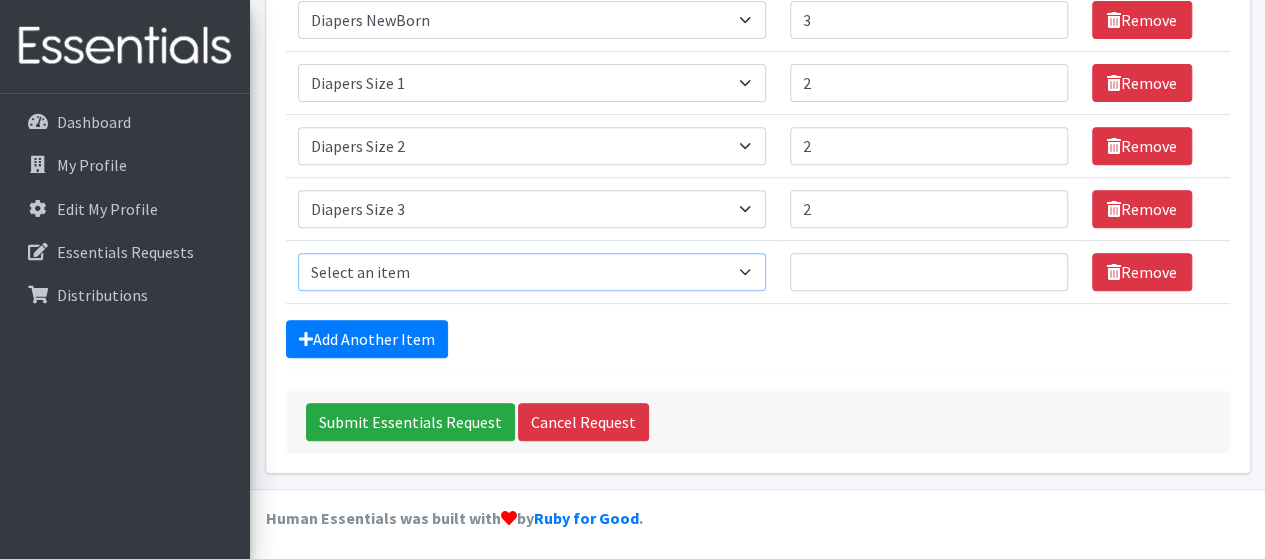 click on "Select an item
# - Total number of kids being served with this order:
Baby wipes
Diaper Size 7
Diapers NewBorn
Diapers Size 1
Diapers Size 2
Diapers Size 3
Diapers Size 4
Diapers Size 5
Diapers Size 6
Formula
Preemie
Pull-Ups 2T-3T
Pull-Ups 3T-4T
Pull-Ups 4T-5T
Size 8
Swimmers" at bounding box center [532, 272] 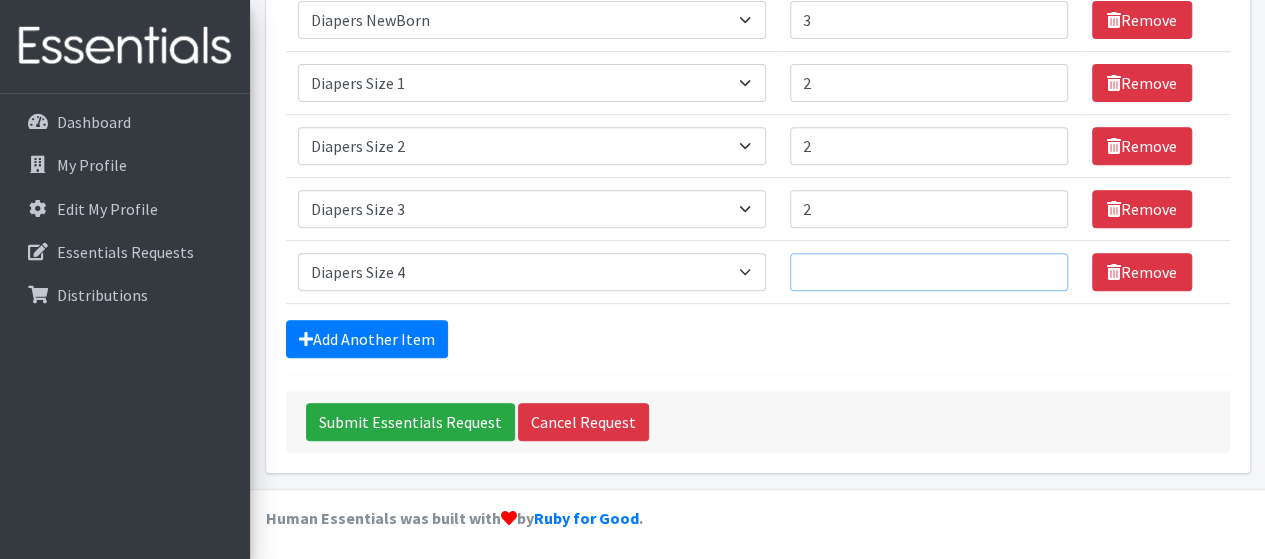 click on "Number of Individuals" at bounding box center [929, 272] 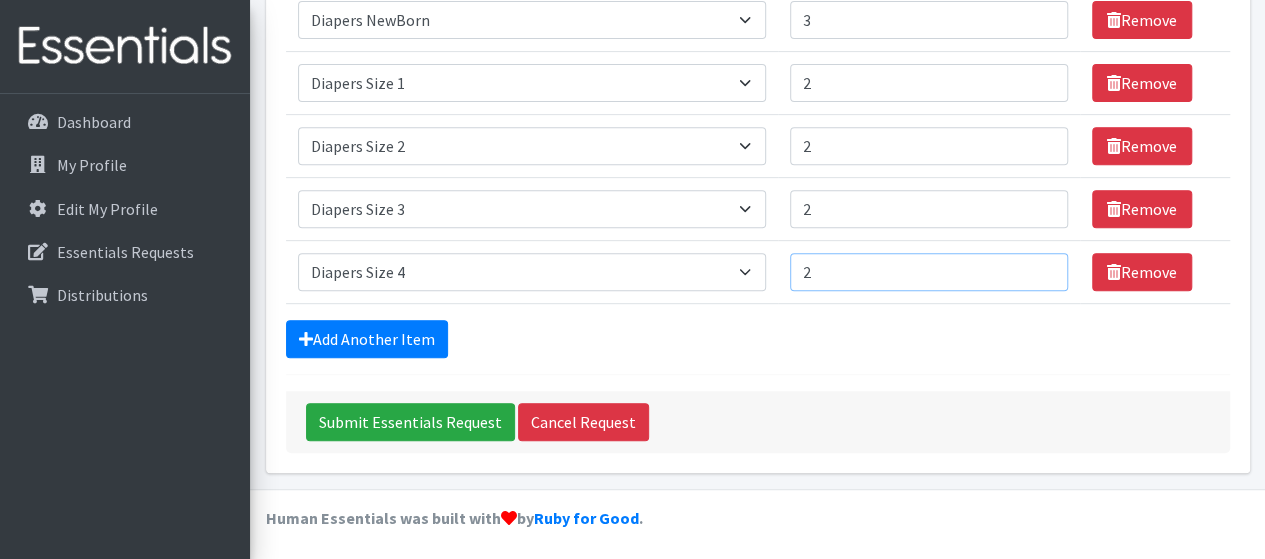 type on "2" 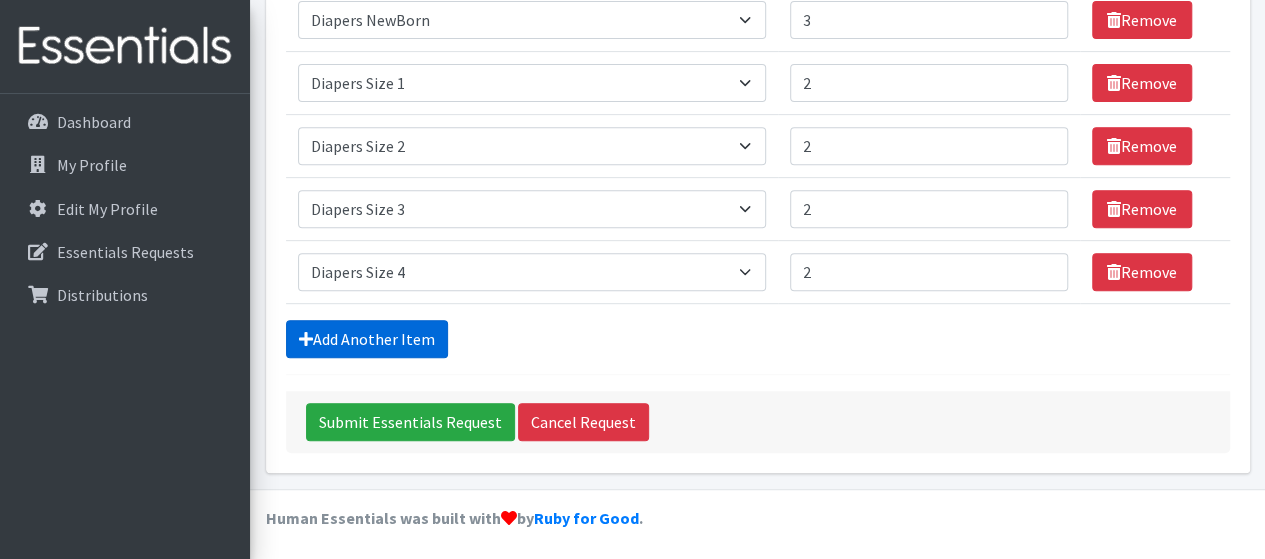 click on "Add Another Item" at bounding box center [367, 339] 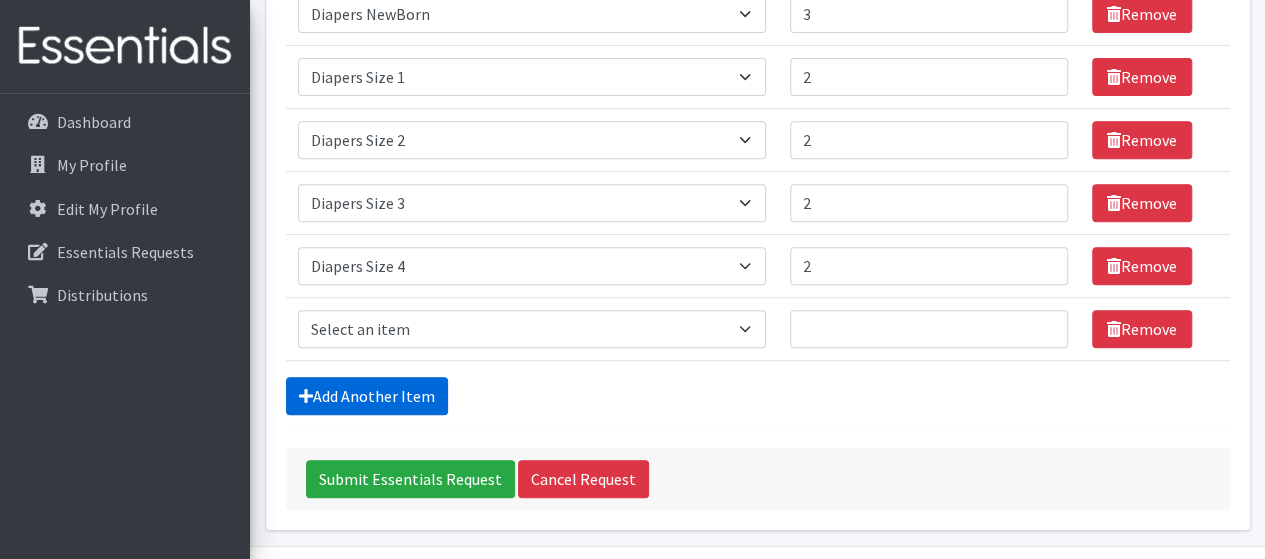 scroll, scrollTop: 419, scrollLeft: 0, axis: vertical 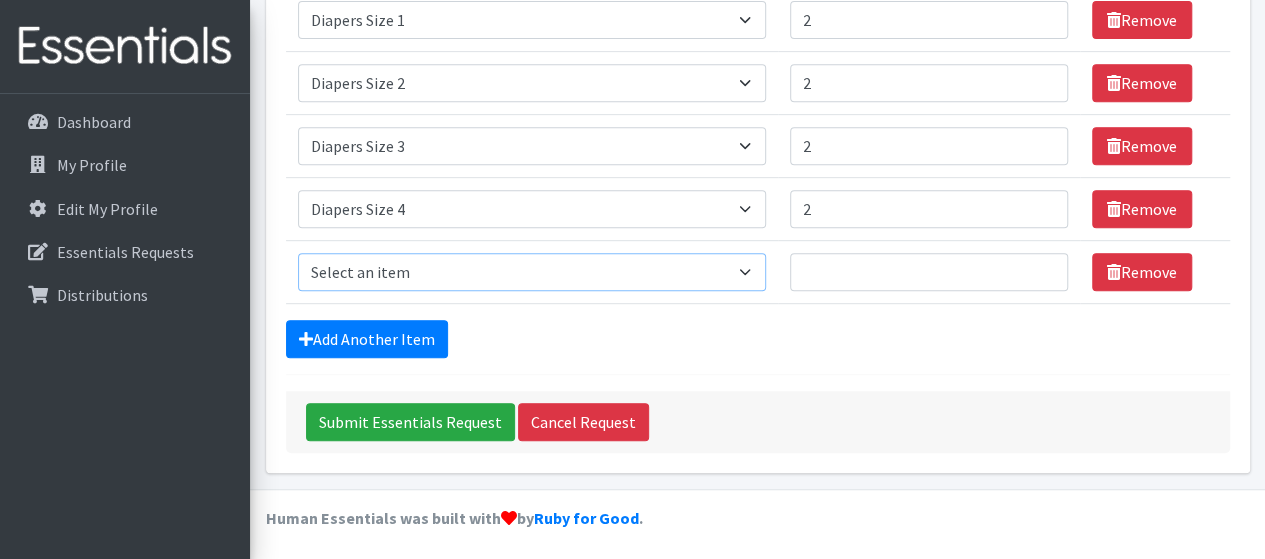 click on "Select an item
# - Total number of kids being served with this order:
Baby wipes
Diaper Size 7
Diapers NewBorn
Diapers Size 1
Diapers Size 2
Diapers Size 3
Diapers Size 4
Diapers Size 5
Diapers Size 6
Formula
Preemie
Pull-Ups 2T-3T
Pull-Ups 3T-4T
Pull-Ups 4T-5T
Size 8
Swimmers" at bounding box center (532, 272) 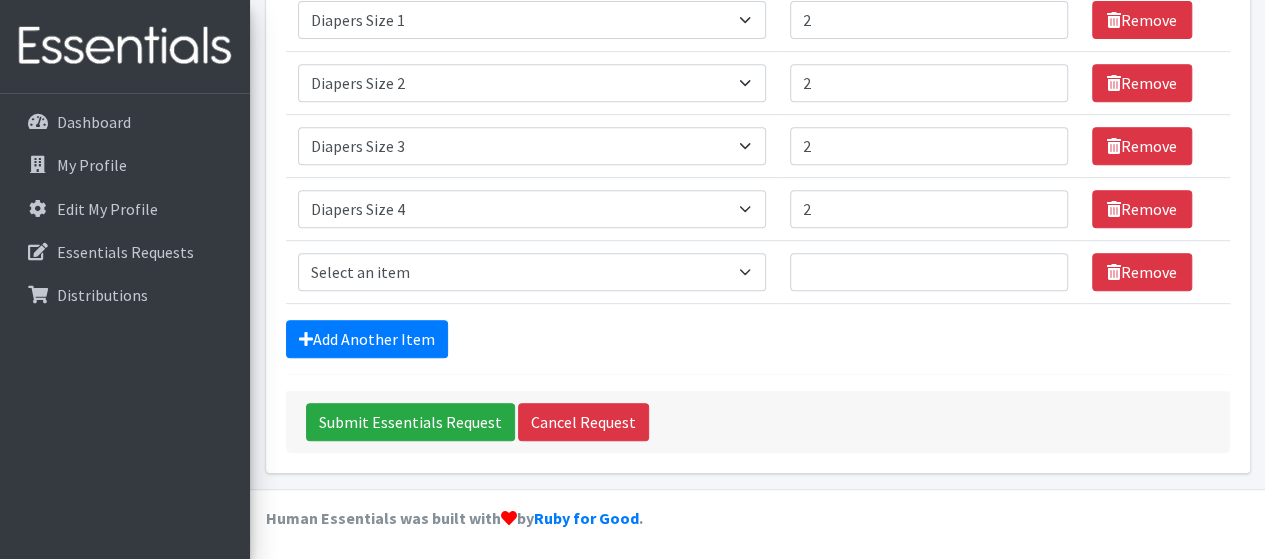 click on "Add Another Item" at bounding box center [758, 339] 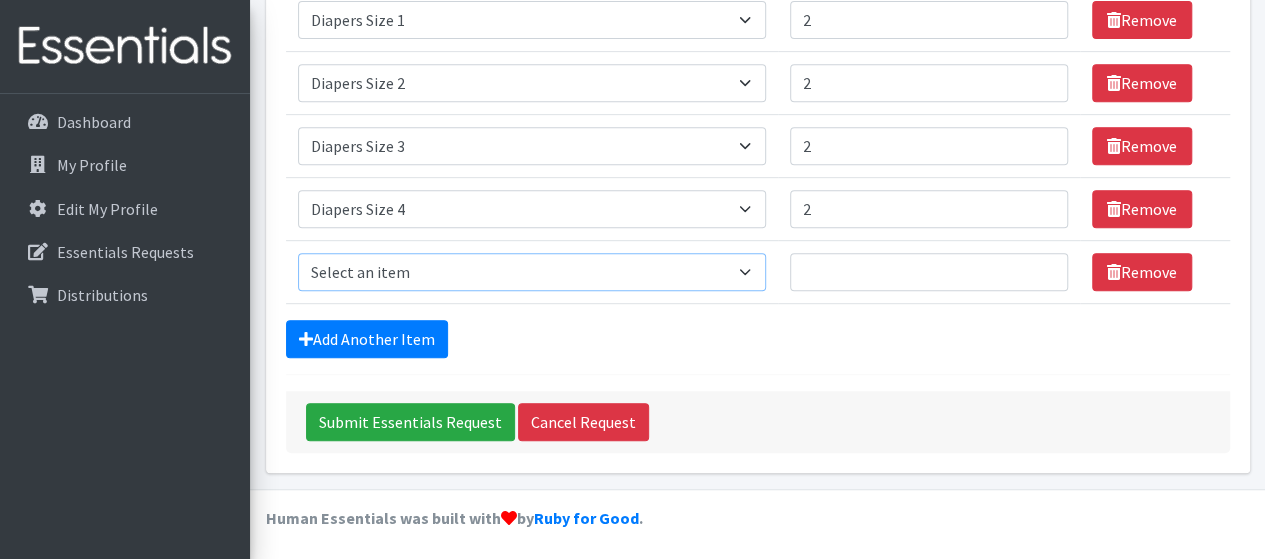 click on "Select an item
# - Total number of kids being served with this order:
Baby wipes
Diaper Size 7
Diapers NewBorn
Diapers Size 1
Diapers Size 2
Diapers Size 3
Diapers Size 4
Diapers Size 5
Diapers Size 6
Formula
Preemie
Pull-Ups 2T-3T
Pull-Ups 3T-4T
Pull-Ups 4T-5T
Size 8
Swimmers" at bounding box center (532, 272) 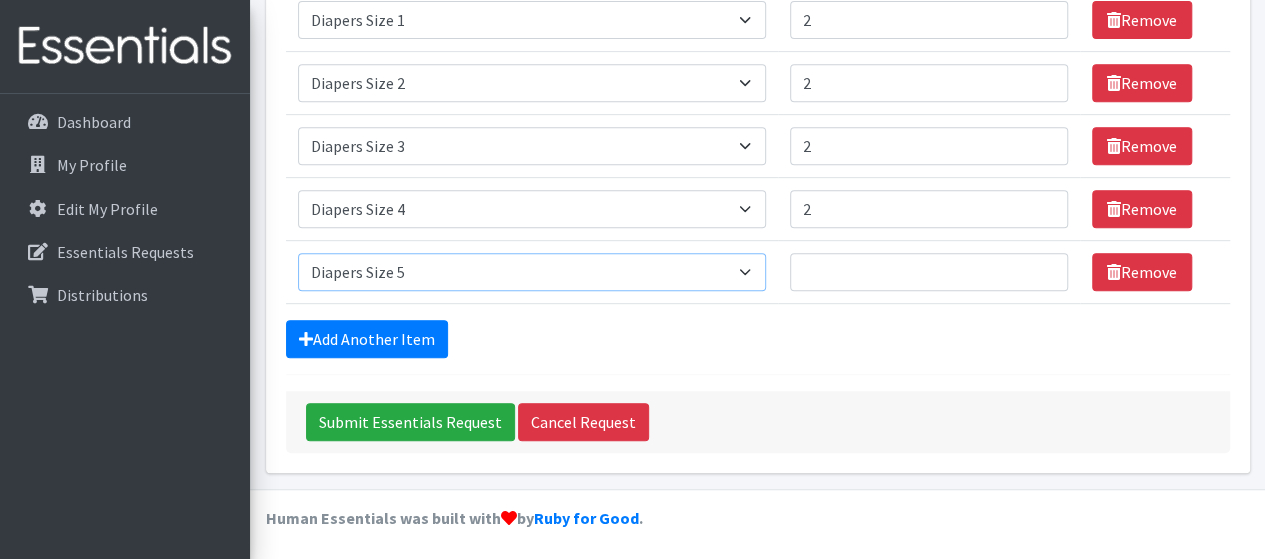click on "Select an item
# - Total number of kids being served with this order:
Baby wipes
Diaper Size 7
Diapers NewBorn
Diapers Size 1
Diapers Size 2
Diapers Size 3
Diapers Size 4
Diapers Size 5
Diapers Size 6
Formula
Preemie
Pull-Ups 2T-3T
Pull-Ups 3T-4T
Pull-Ups 4T-5T
Size 8
Swimmers" at bounding box center (532, 272) 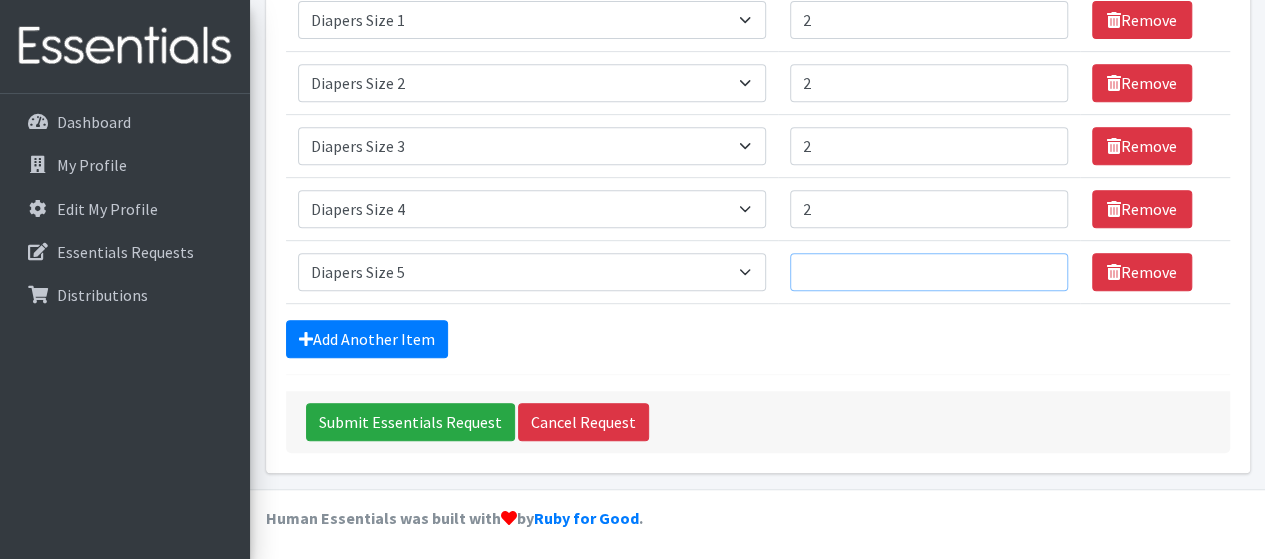 click on "Number of Individuals" at bounding box center (929, 272) 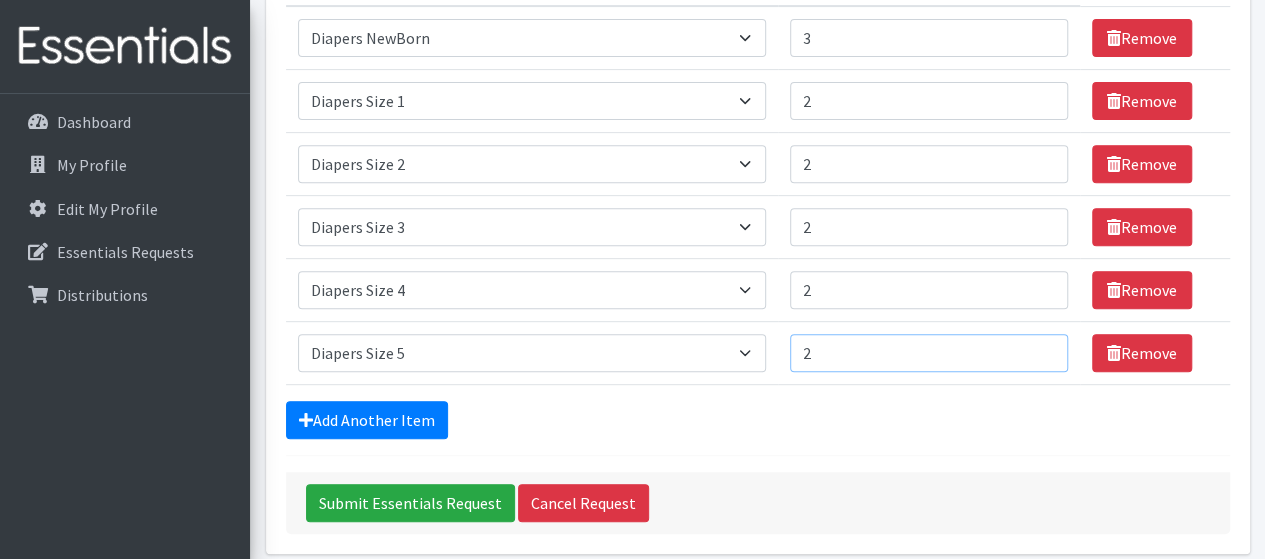 scroll, scrollTop: 338, scrollLeft: 0, axis: vertical 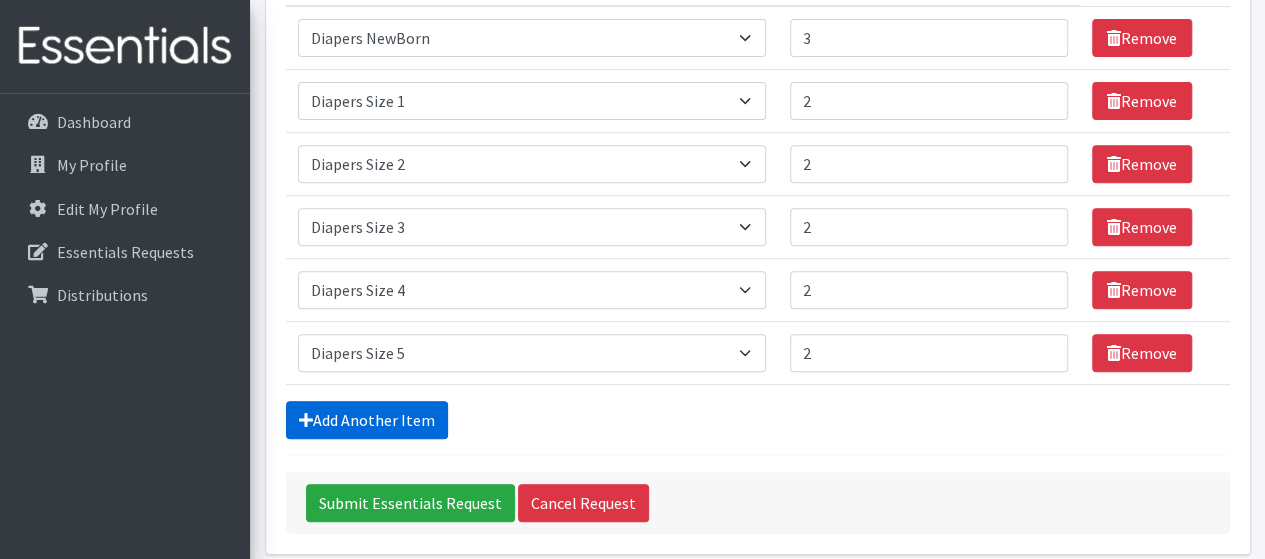 click on "Add Another Item" at bounding box center [367, 420] 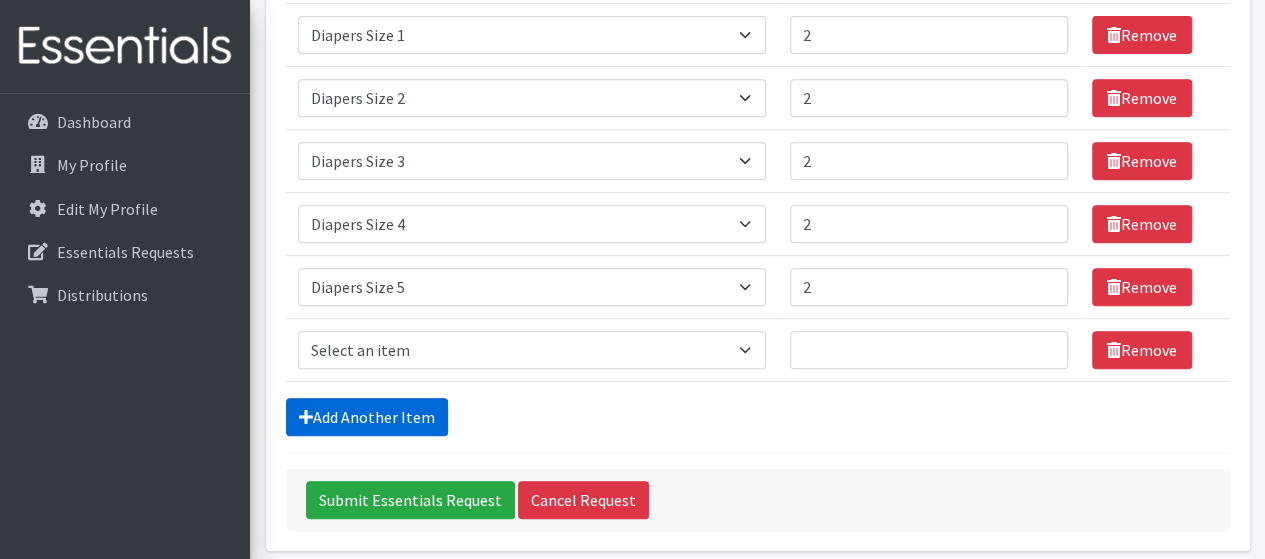 scroll, scrollTop: 482, scrollLeft: 0, axis: vertical 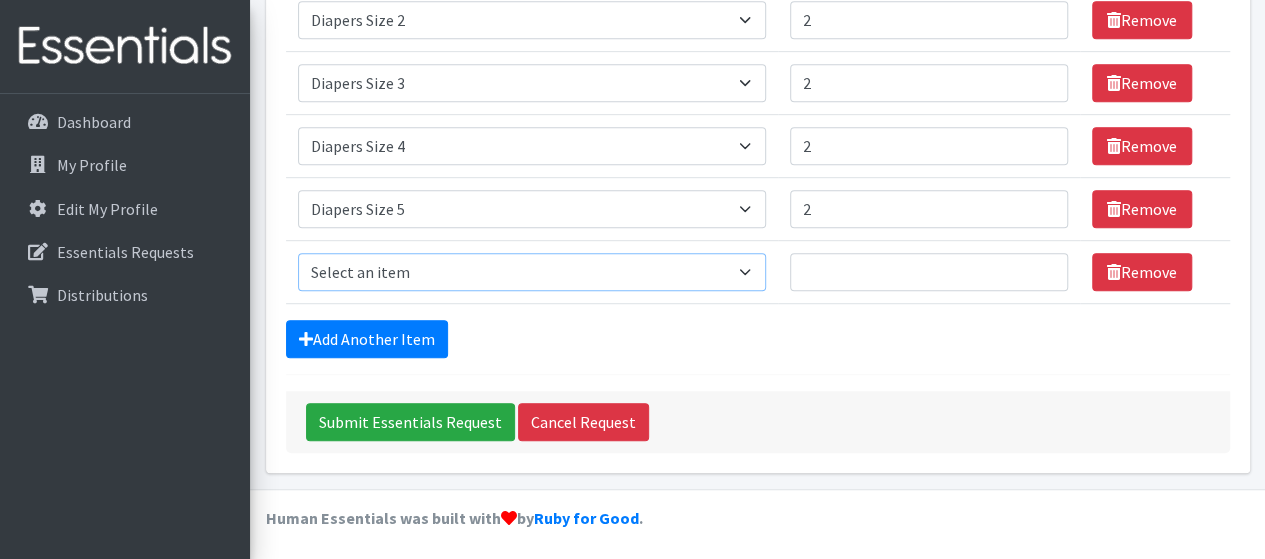 click on "Select an item
# - Total number of kids being served with this order:
Baby wipes
Diaper Size 7
Diapers NewBorn
Diapers Size 1
Diapers Size 2
Diapers Size 3
Diapers Size 4
Diapers Size 5
Diapers Size 6
Formula
Preemie
Pull-Ups 2T-3T
Pull-Ups 3T-4T
Pull-Ups 4T-5T
Size 8
Swimmers" at bounding box center (532, 272) 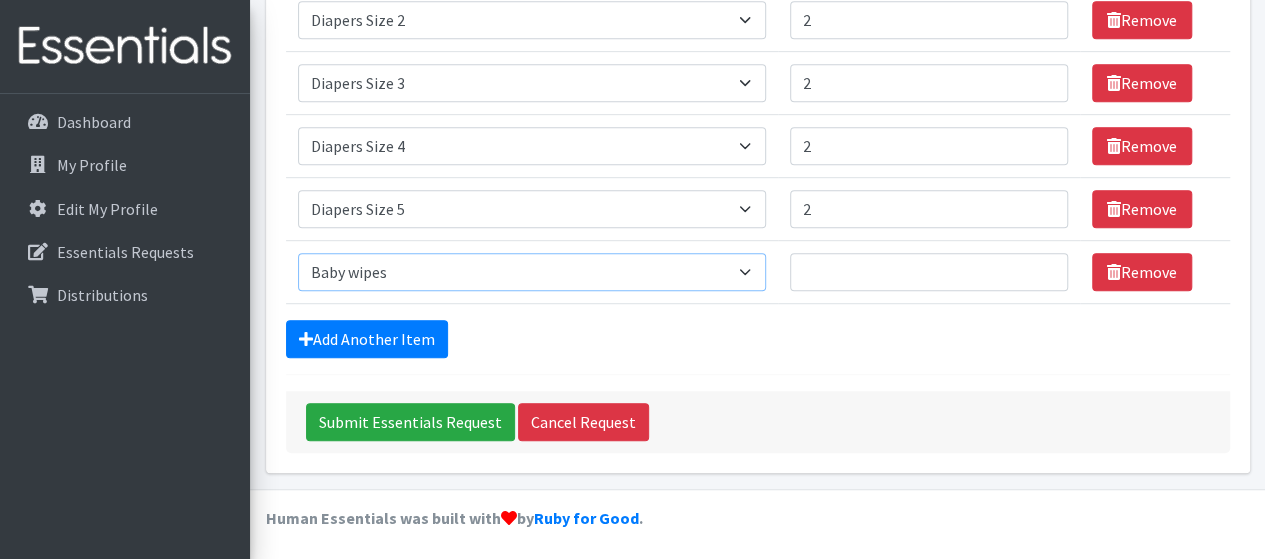 click on "Select an item
# - Total number of kids being served with this order:
Baby wipes
Diaper Size 7
Diapers NewBorn
Diapers Size 1
Diapers Size 2
Diapers Size 3
Diapers Size 4
Diapers Size 5
Diapers Size 6
Formula
Preemie
Pull-Ups 2T-3T
Pull-Ups 3T-4T
Pull-Ups 4T-5T
Size 8
Swimmers" at bounding box center [532, 272] 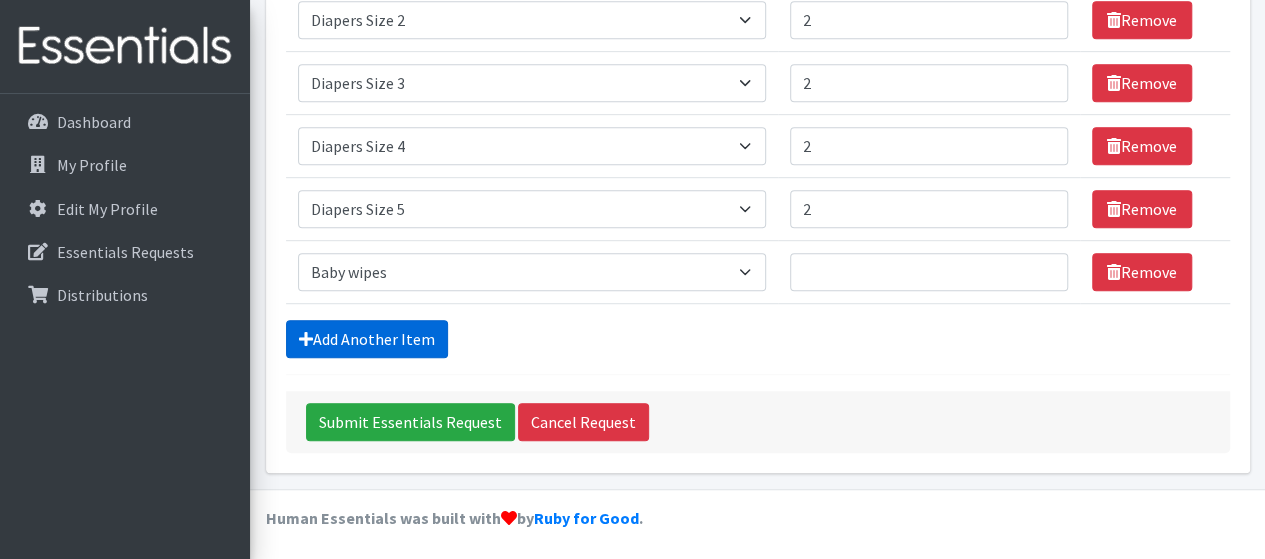 click on "Add Another Item" at bounding box center [367, 339] 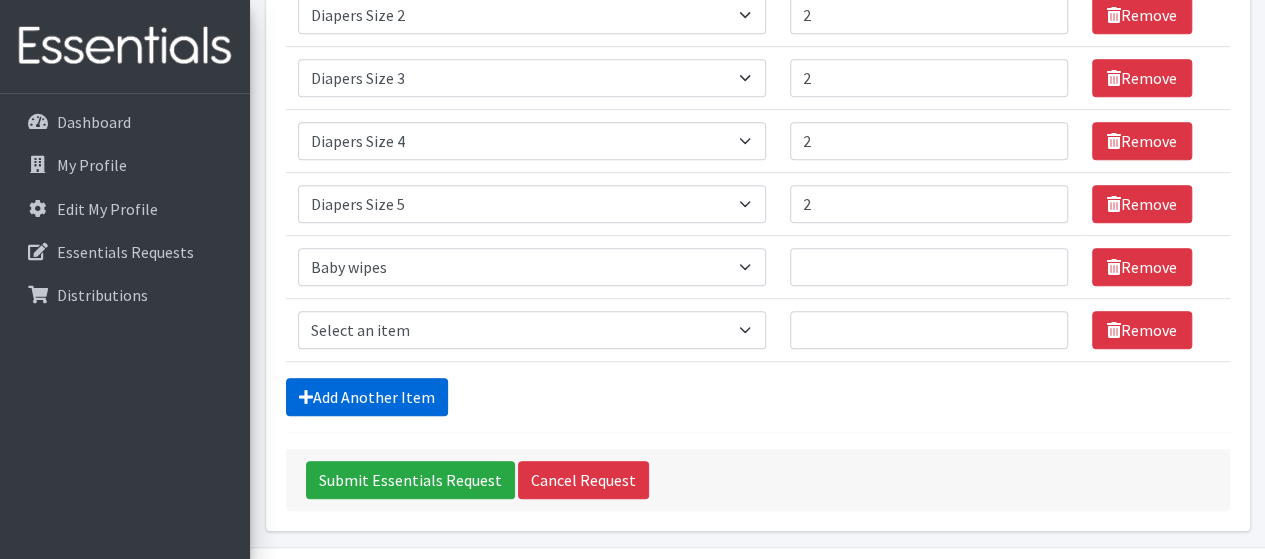 scroll, scrollTop: 544, scrollLeft: 0, axis: vertical 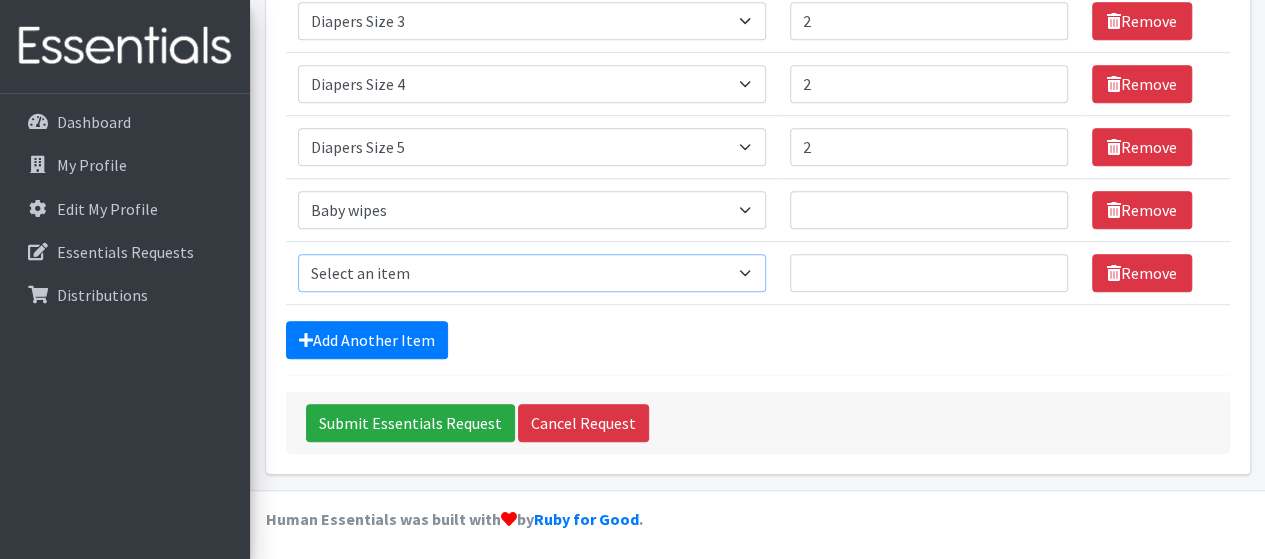 click on "Select an item
# - Total number of kids being served with this order:
Baby wipes
Diaper Size 7
Diapers NewBorn
Diapers Size 1
Diapers Size 2
Diapers Size 3
Diapers Size 4
Diapers Size 5
Diapers Size 6
Formula
Preemie
Pull-Ups 2T-3T
Pull-Ups 3T-4T
Pull-Ups 4T-5T
Size 8
Swimmers" at bounding box center [532, 273] 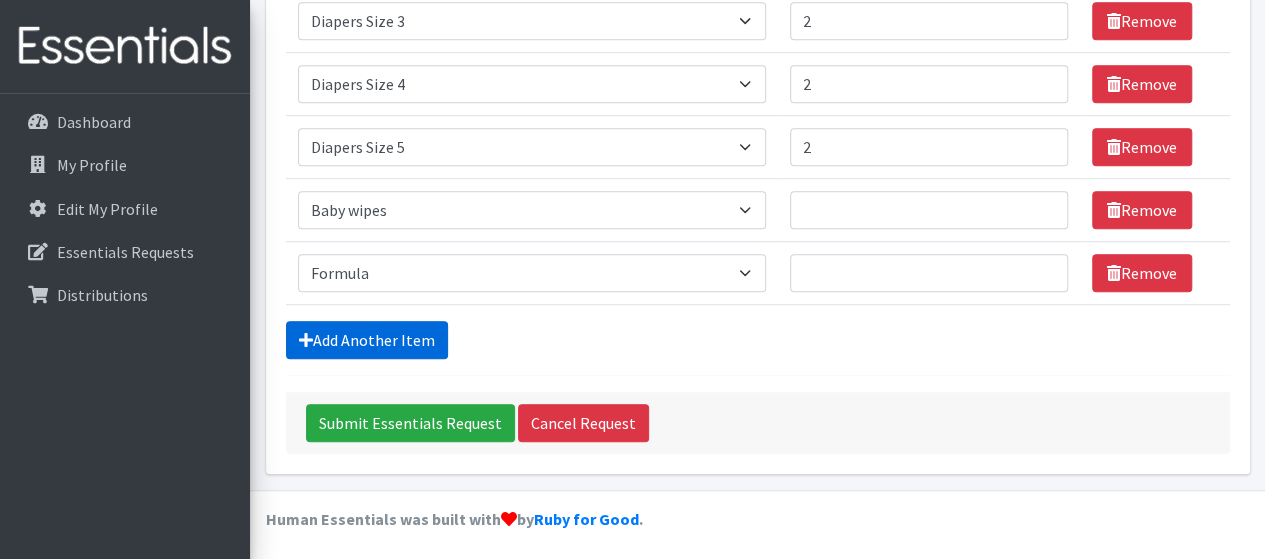 click on "Add Another Item" at bounding box center [367, 340] 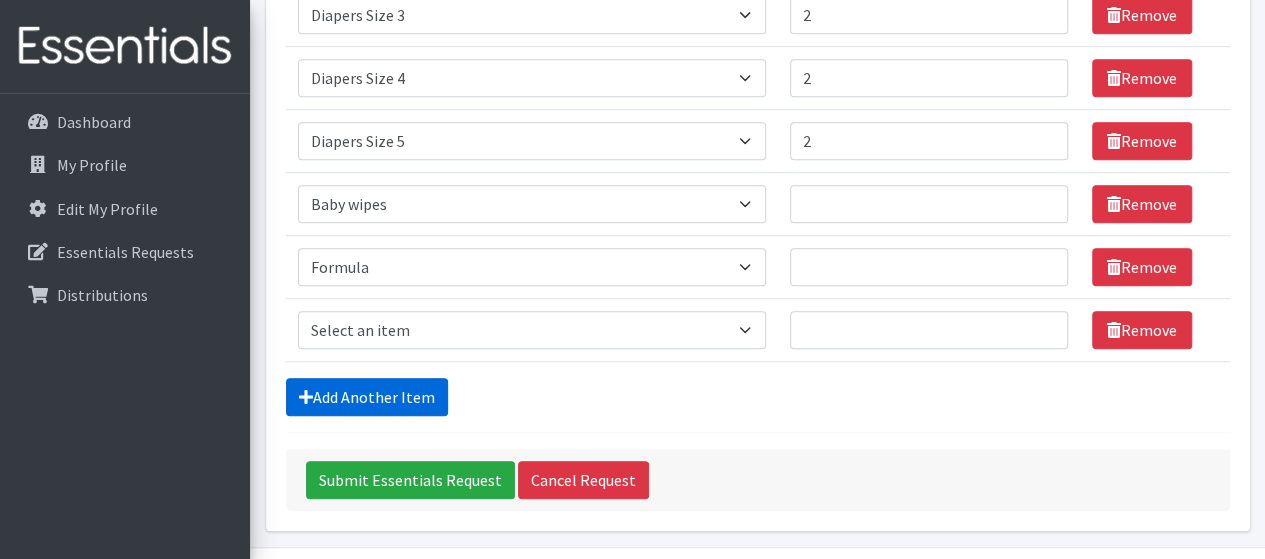 scroll, scrollTop: 607, scrollLeft: 0, axis: vertical 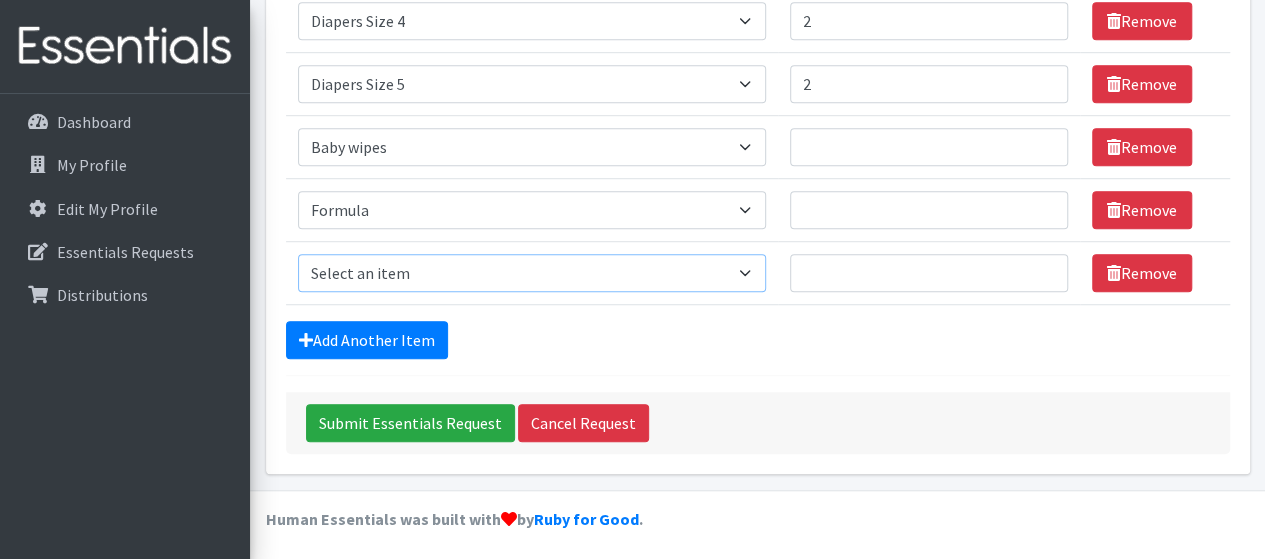 click on "Select an item
# - Total number of kids being served with this order:
Baby wipes
Diaper Size 7
Diapers NewBorn
Diapers Size 1
Diapers Size 2
Diapers Size 3
Diapers Size 4
Diapers Size 5
Diapers Size 6
Formula
Preemie
Pull-Ups 2T-3T
Pull-Ups 3T-4T
Pull-Ups 4T-5T
Size 8
Swimmers" at bounding box center [532, 273] 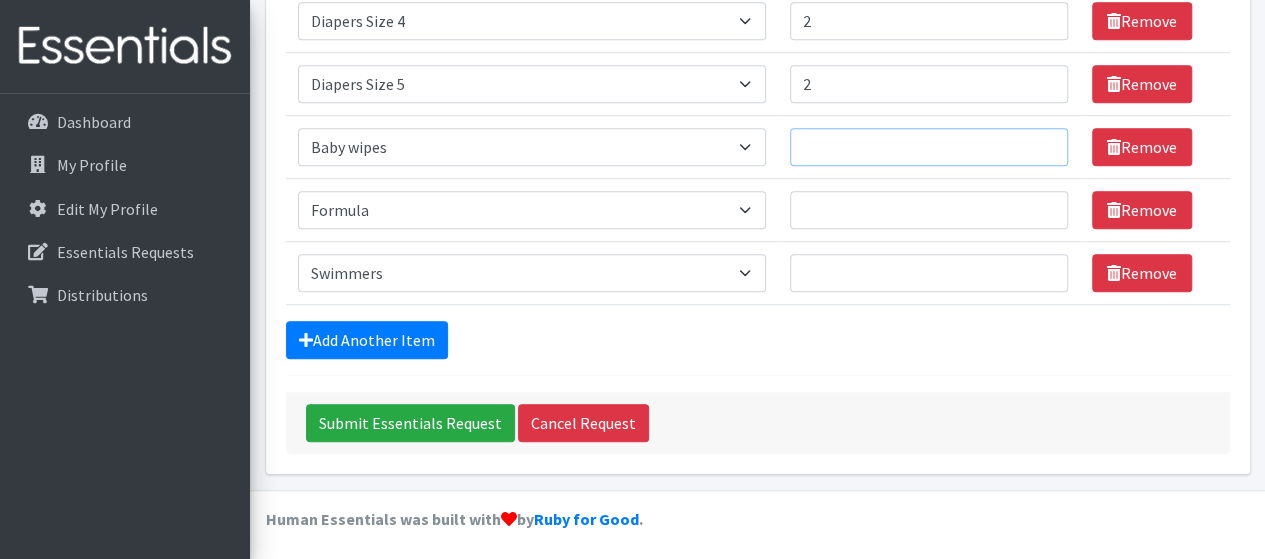 click on "Number of Individuals" at bounding box center [929, 147] 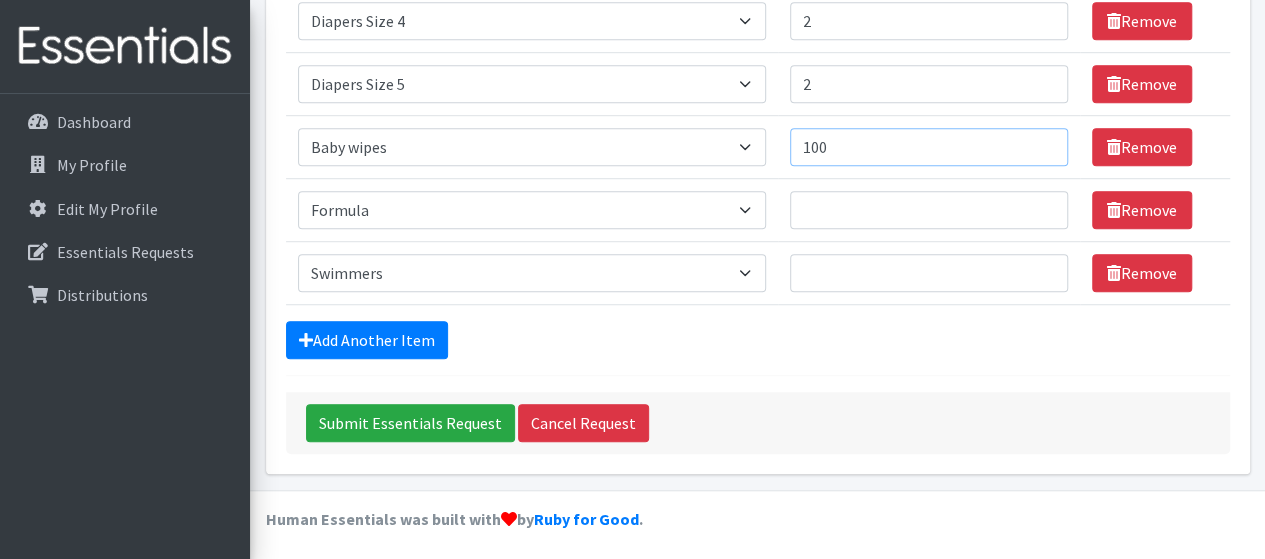 type on "100" 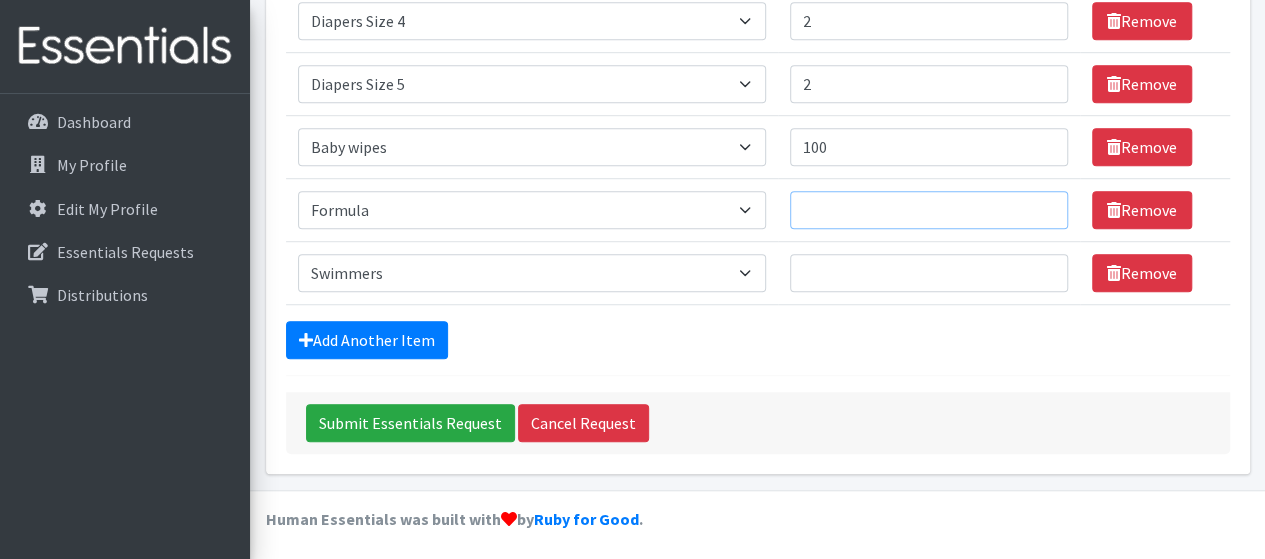 click on "Number of Individuals" at bounding box center [929, 210] 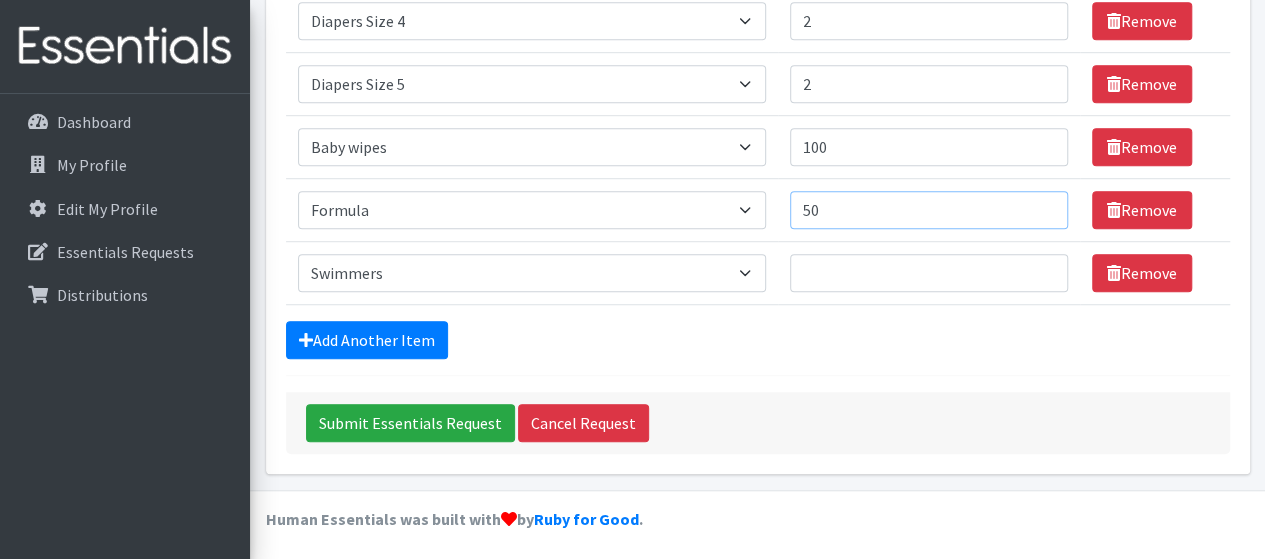 type on "50" 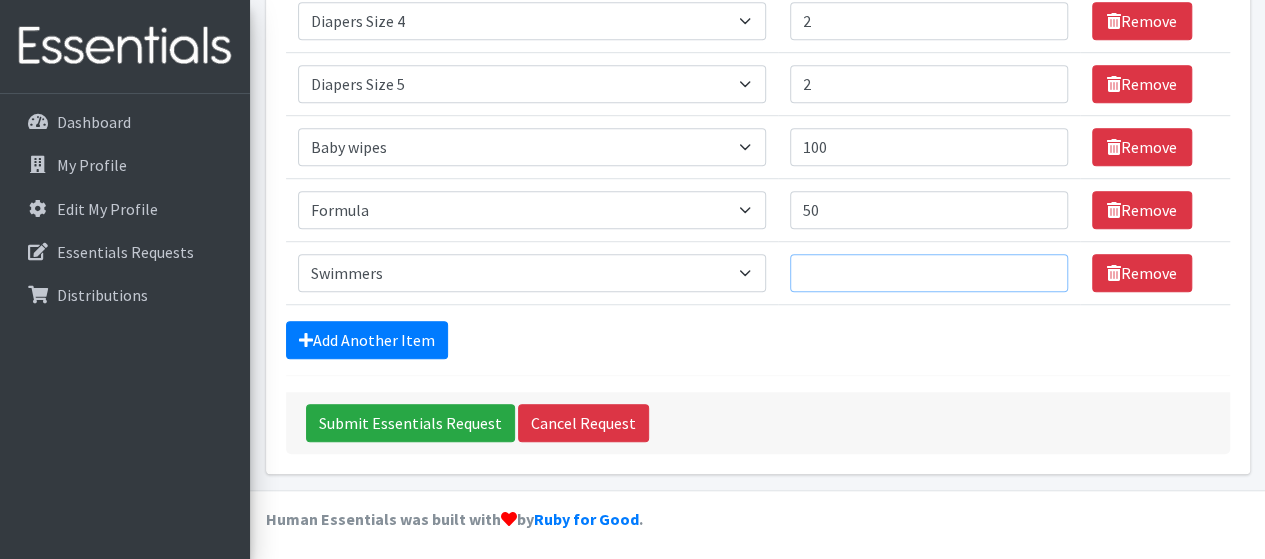 click on "Number of Individuals" at bounding box center [929, 273] 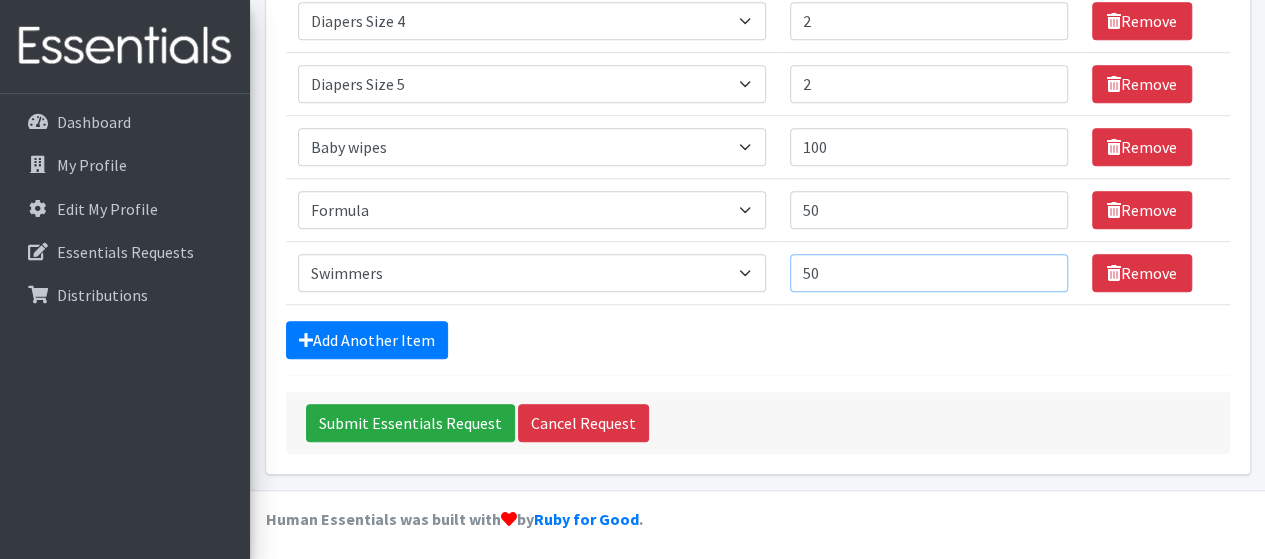 type on "50" 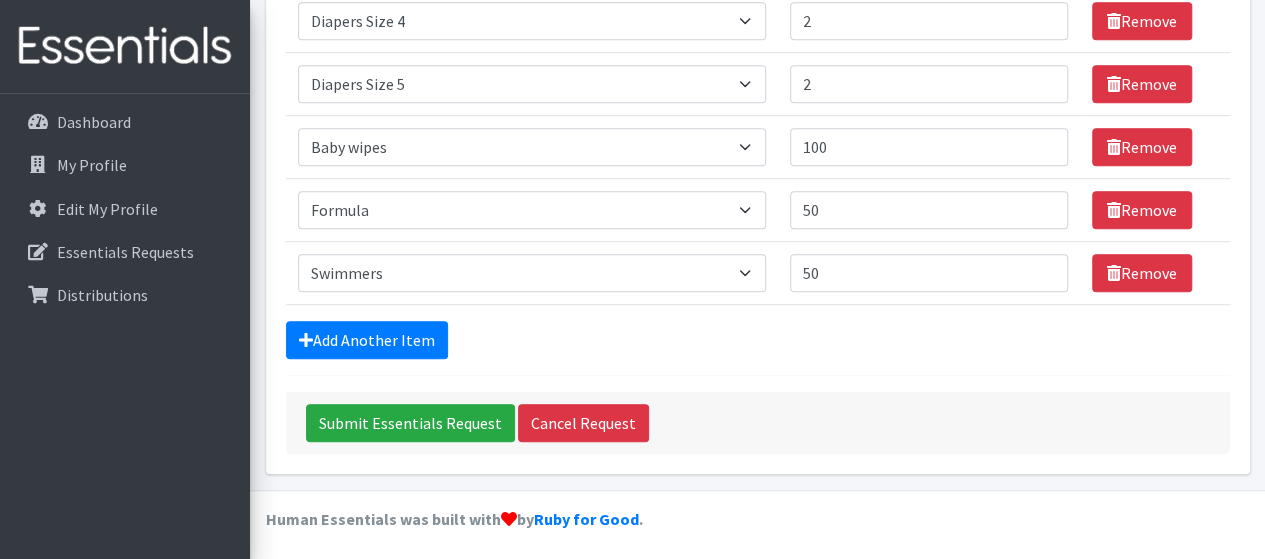 click on "Comments:
Item Requested
Number of Individuals
Item Requested
Select an item
# - Total number of kids being served with this order:
Baby wipes
Diaper Size 7
Diapers NewBorn
Diapers Size 1
Diapers Size 2
Diapers Size 3
Diapers Size 4
Diapers Size 5
Diapers Size 6
Formula
Preemie
Pull-Ups 2T-3T
Pull-Ups 3T-4T
Pull-Ups 4T-5T
Size 8
Swimmers
Number of Individuals
3
Remove
Item Requested
Select an item
# - Total number of kids being served with this order:
Baby wipes
Diaper Size 7
Diapers NewBorn
Diapers Size 1
Diapers Size 2
Diapers Size 3
Diapers Size 4
Diapers Size 5
Diapers Size 6
Formula
Preemie
Pull-Ups 2T-3T
Pull-Ups 3T-4T
Pull-Ups 4T-5T
2" at bounding box center [758, 15] 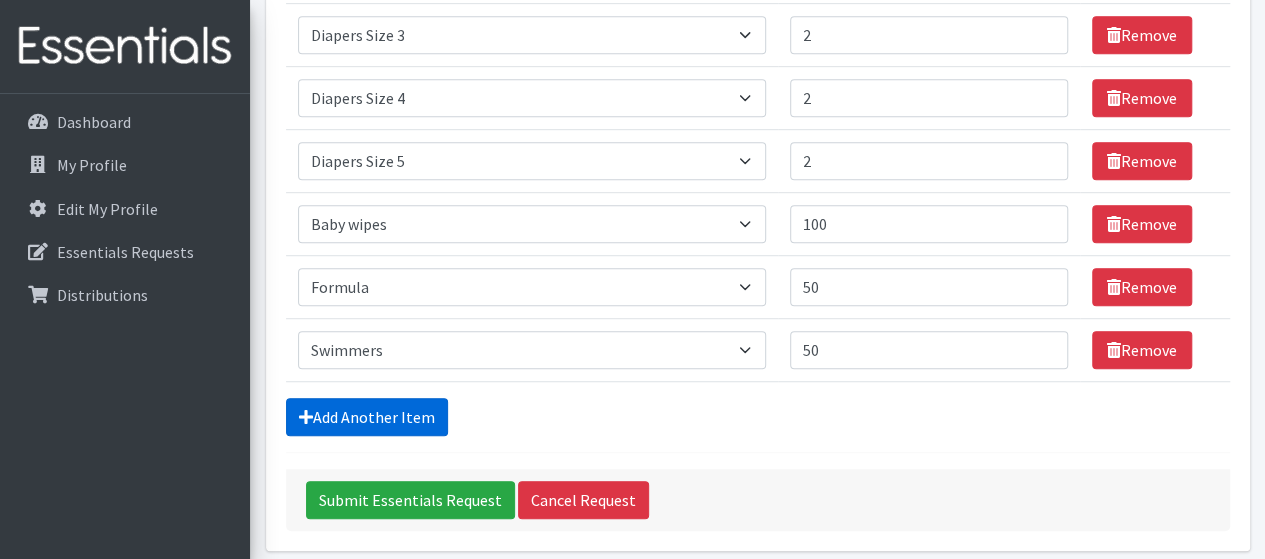 click on "Add Another Item" at bounding box center [367, 417] 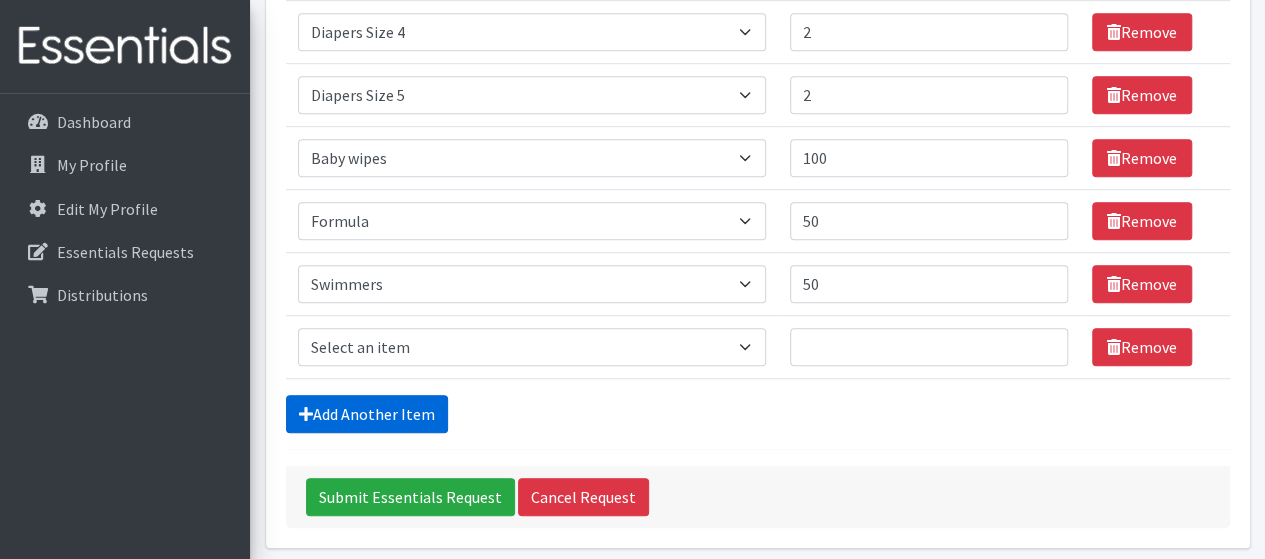 scroll, scrollTop: 670, scrollLeft: 0, axis: vertical 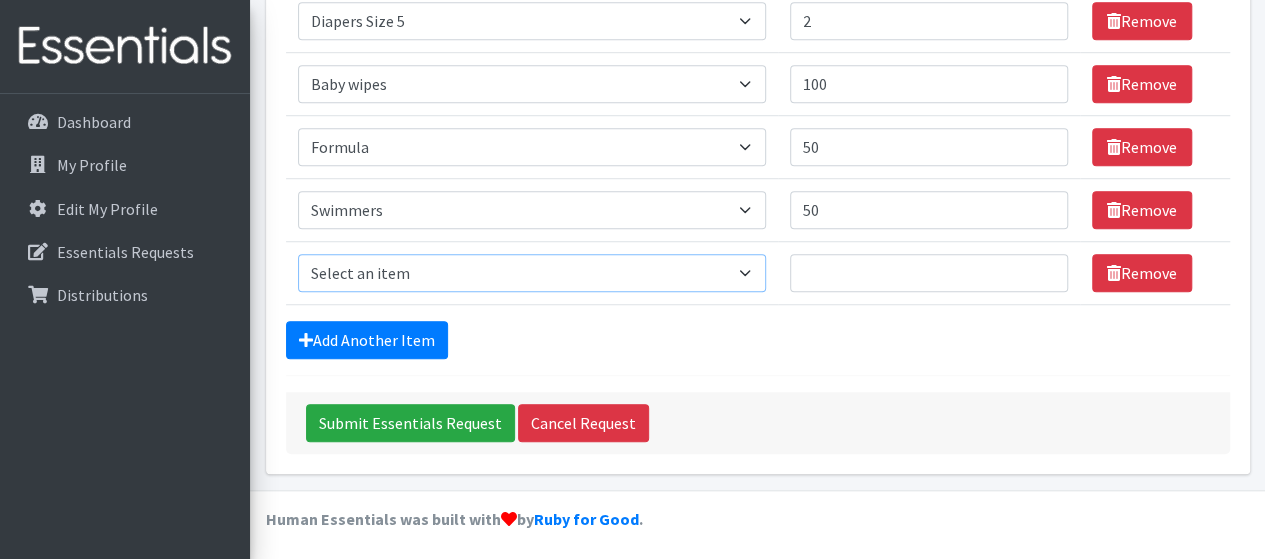 click on "Select an item
# - Total number of kids being served with this order:
Baby wipes
Diaper Size 7
Diapers NewBorn
Diapers Size 1
Diapers Size 2
Diapers Size 3
Diapers Size 4
Diapers Size 5
Diapers Size 6
Formula
Preemie
Pull-Ups 2T-3T
Pull-Ups 3T-4T
Pull-Ups 4T-5T
Size 8
Swimmers" at bounding box center (532, 273) 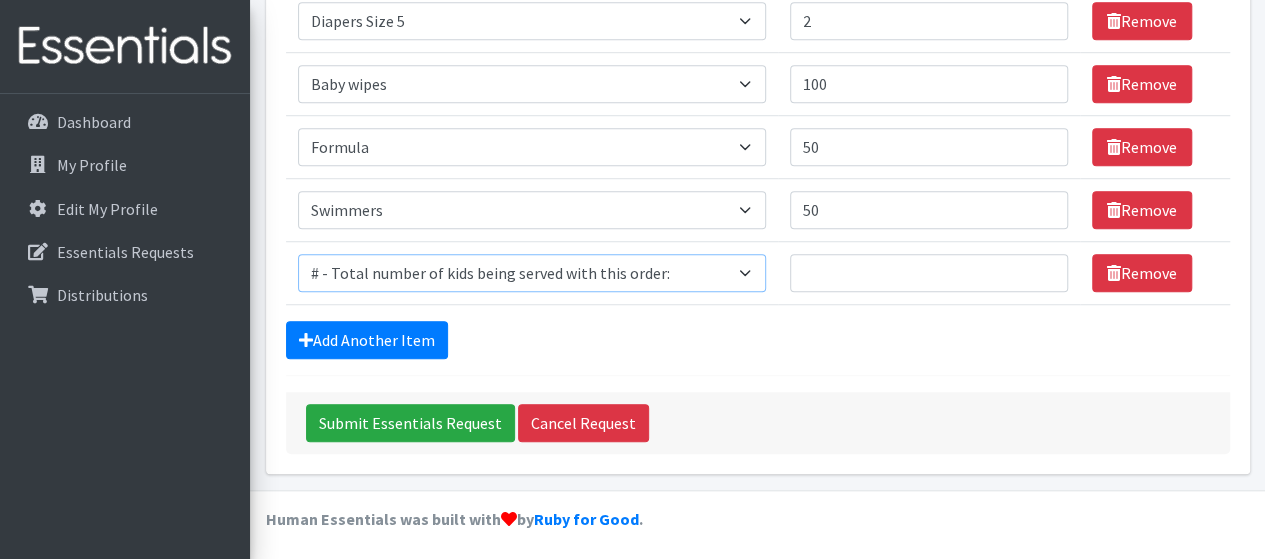 click on "Select an item
# - Total number of kids being served with this order:
Baby wipes
Diaper Size 7
Diapers NewBorn
Diapers Size 1
Diapers Size 2
Diapers Size 3
Diapers Size 4
Diapers Size 5
Diapers Size 6
Formula
Preemie
Pull-Ups 2T-3T
Pull-Ups 3T-4T
Pull-Ups 4T-5T
Size 8
Swimmers" at bounding box center (532, 273) 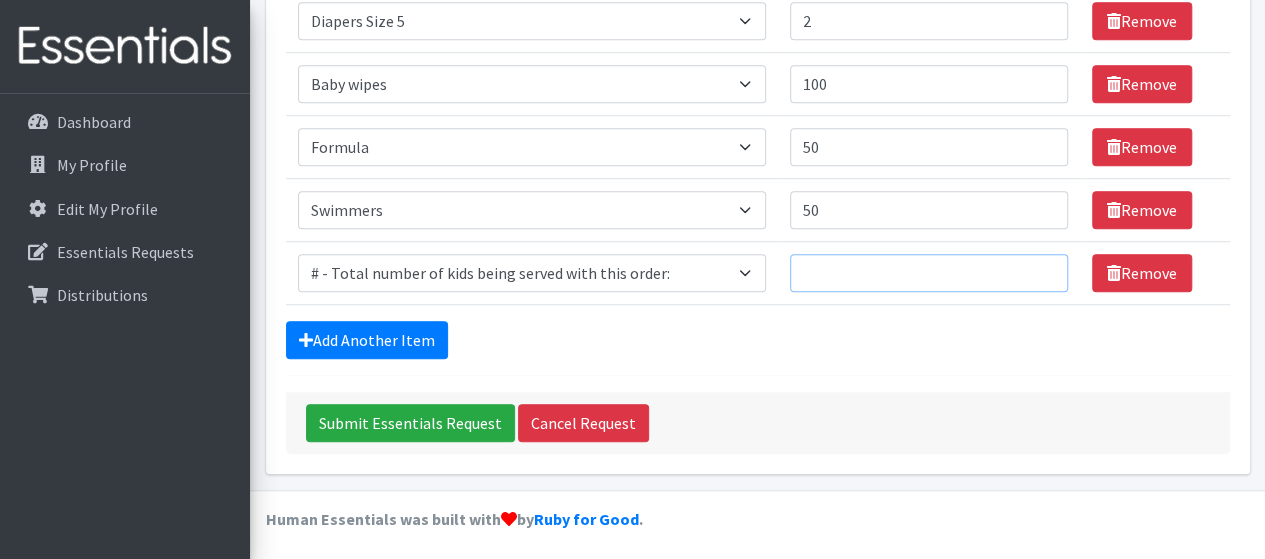 click on "Number of Individuals" at bounding box center (929, 273) 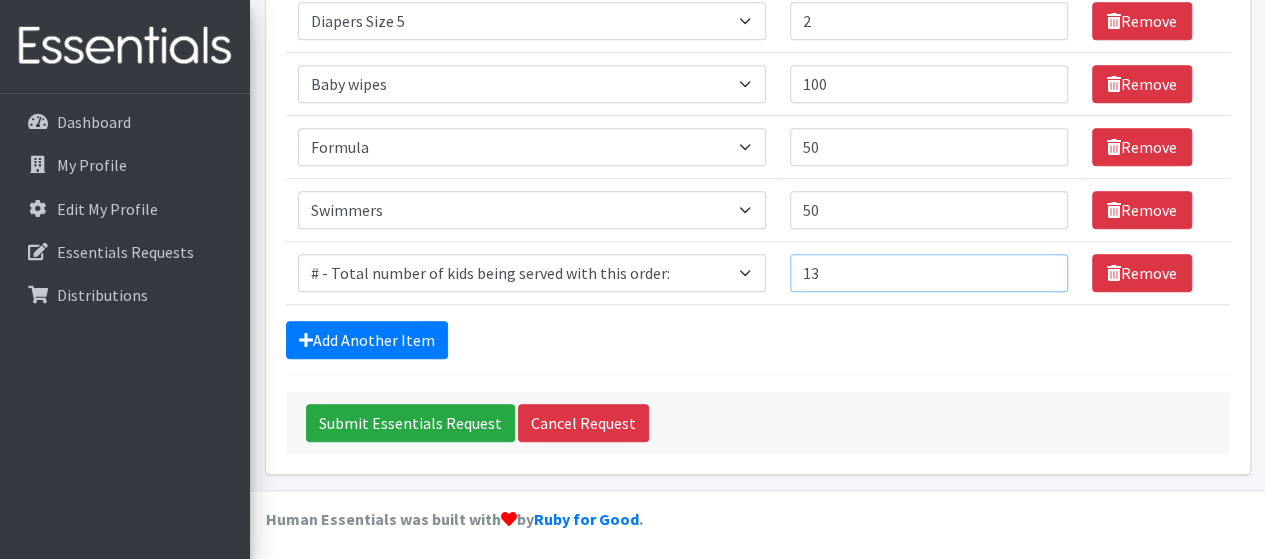 type on "13" 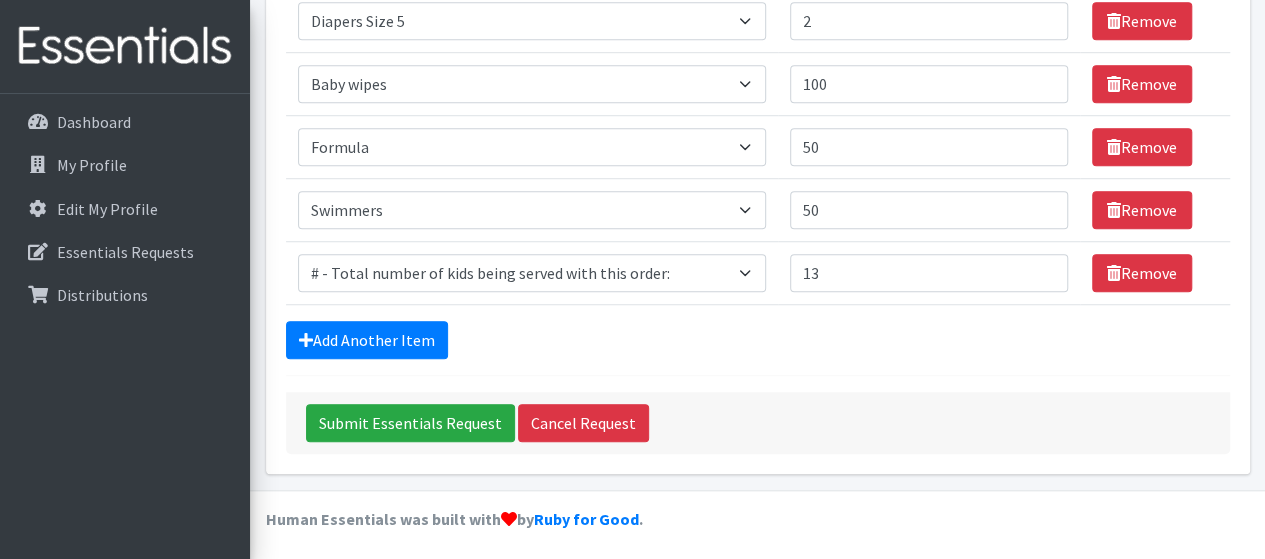 click on "Add Another Item" at bounding box center [758, 340] 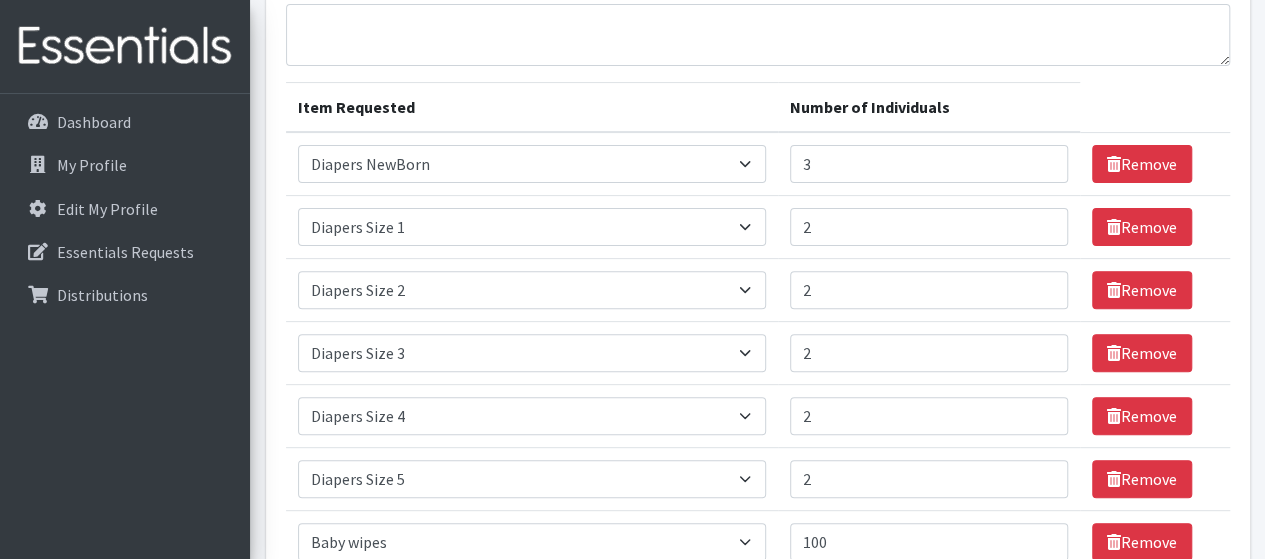 scroll, scrollTop: 0, scrollLeft: 0, axis: both 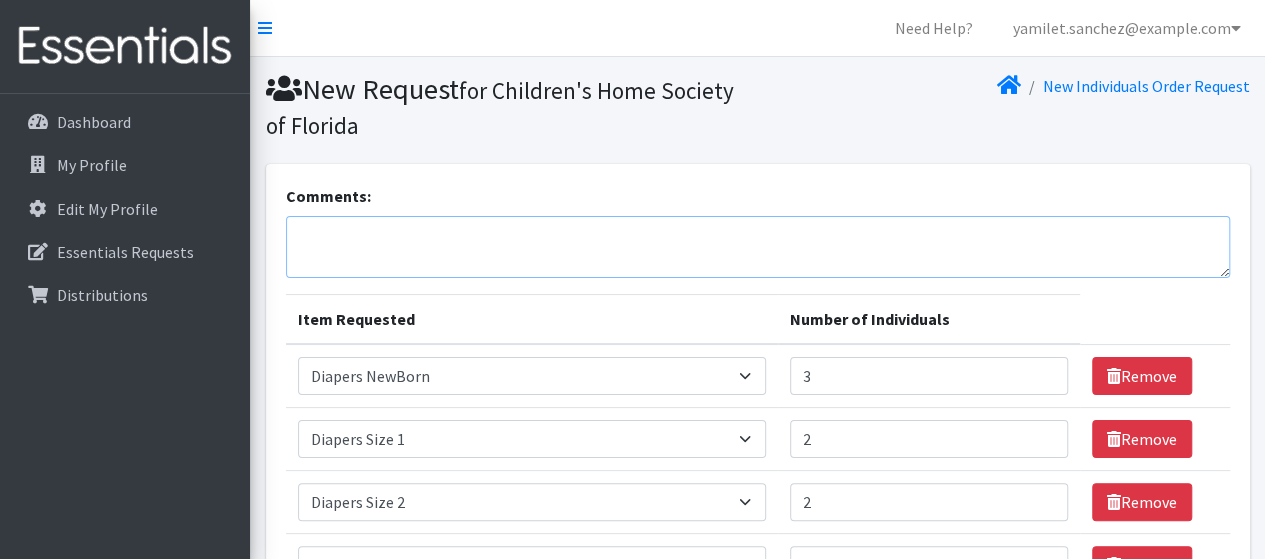 click on "Comments:" at bounding box center [758, 247] 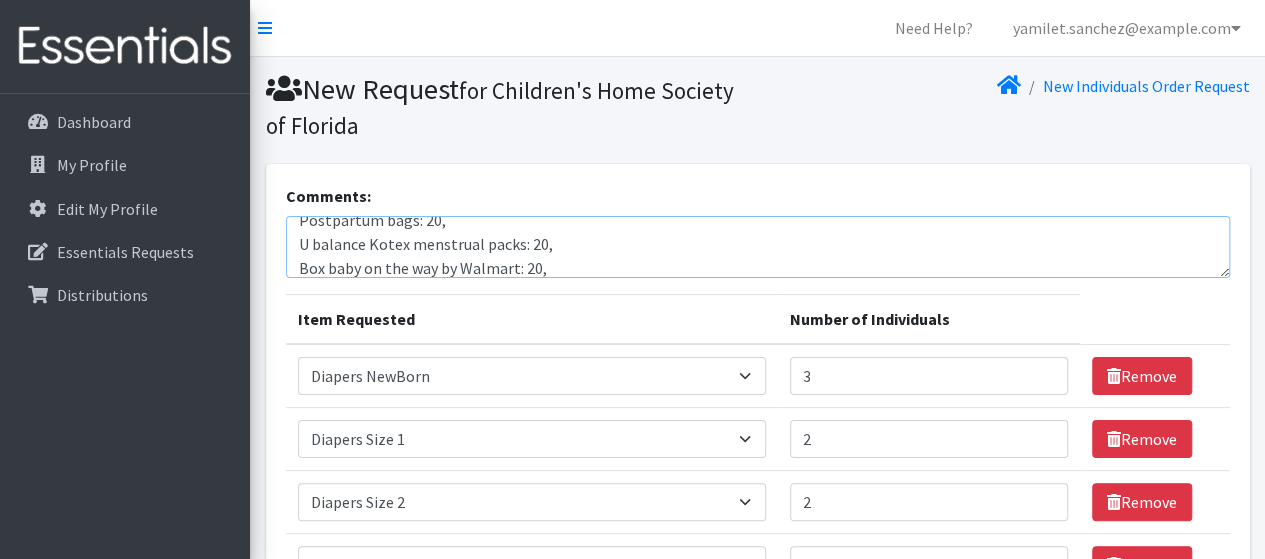 scroll, scrollTop: 0, scrollLeft: 0, axis: both 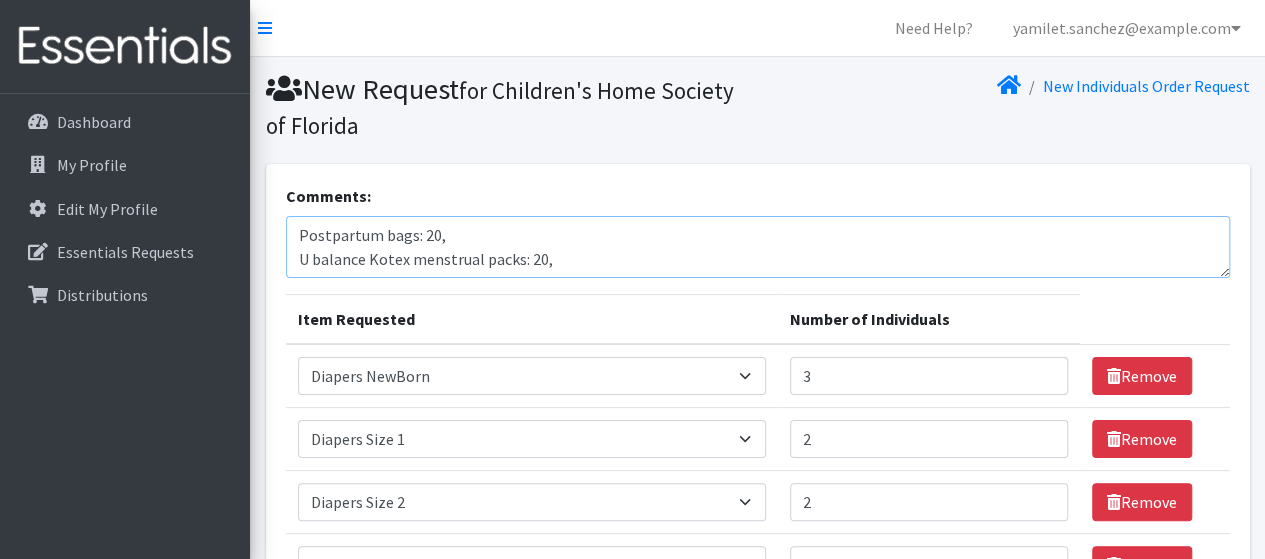 click on "Postpartum bags: 20,
U balance Kotex menstrual packs: 20,
Box baby on the way by Walmart: 20,
Frida postpartum recovery essential kit: 20,
Backpack smart mom: 15,
Get ready to take off baby carries: 20,
Backpack mommy delivery kit: 20.
2 years old clothes: 20,
6 months clothes: 20,
Baby blanket: 20,
Baby pillows: 20,
Baby shampoo and Body wash: 50,
Small baby backpacks: 50." at bounding box center (758, 247) 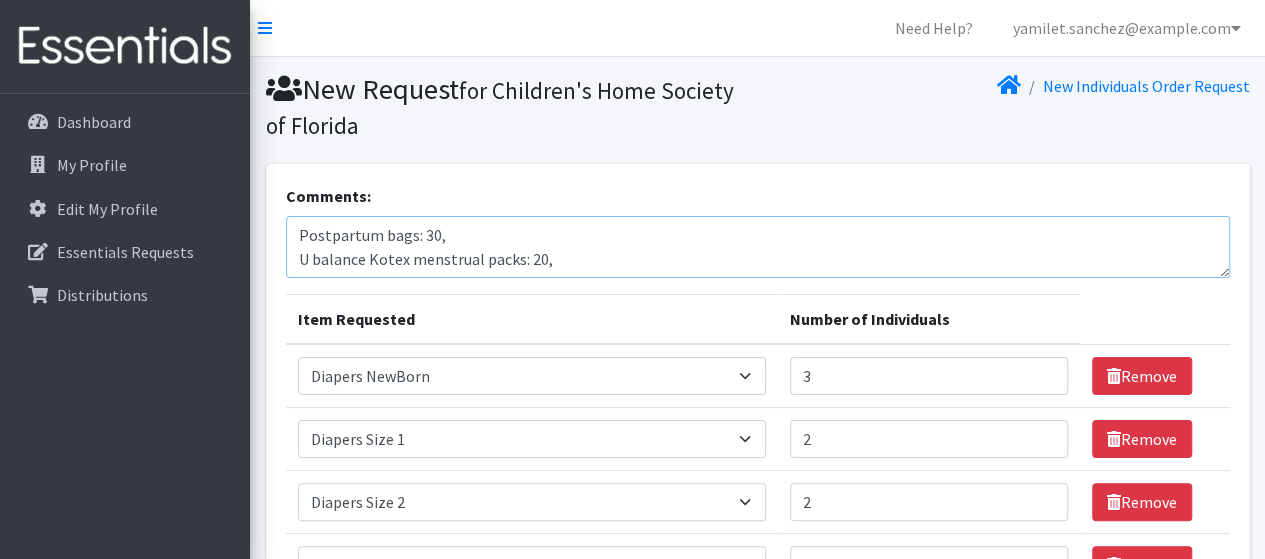 click on "Postpartum bags: 30,
U balance Kotex menstrual packs: 20,
Box baby on the way by Walmart: 20,
Frida postpartum recovery essential kit: 20,
Backpack smart mom: 15,
Get ready to take off baby carries: 20,
Backpack mommy delivery kit: 20.
2 years old clothes: 20,
6 months clothes: 20,
Baby blanket: 20,
Baby pillows: 20,
Baby shampoo and Body wash: 50,
Small baby backpacks: 50." at bounding box center (758, 247) 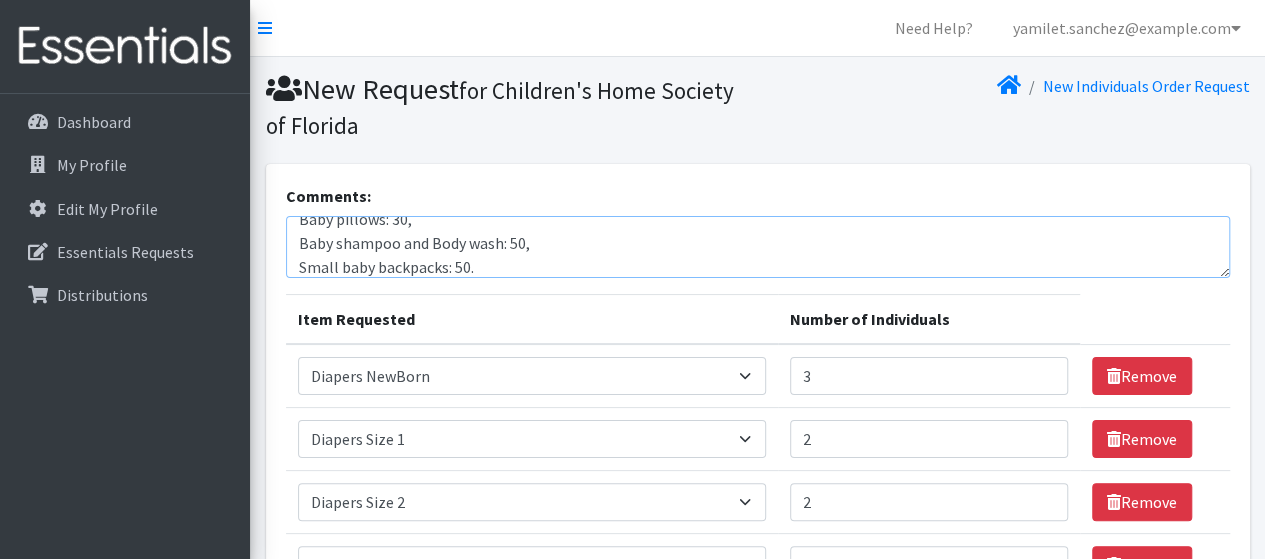 scroll, scrollTop: 264, scrollLeft: 0, axis: vertical 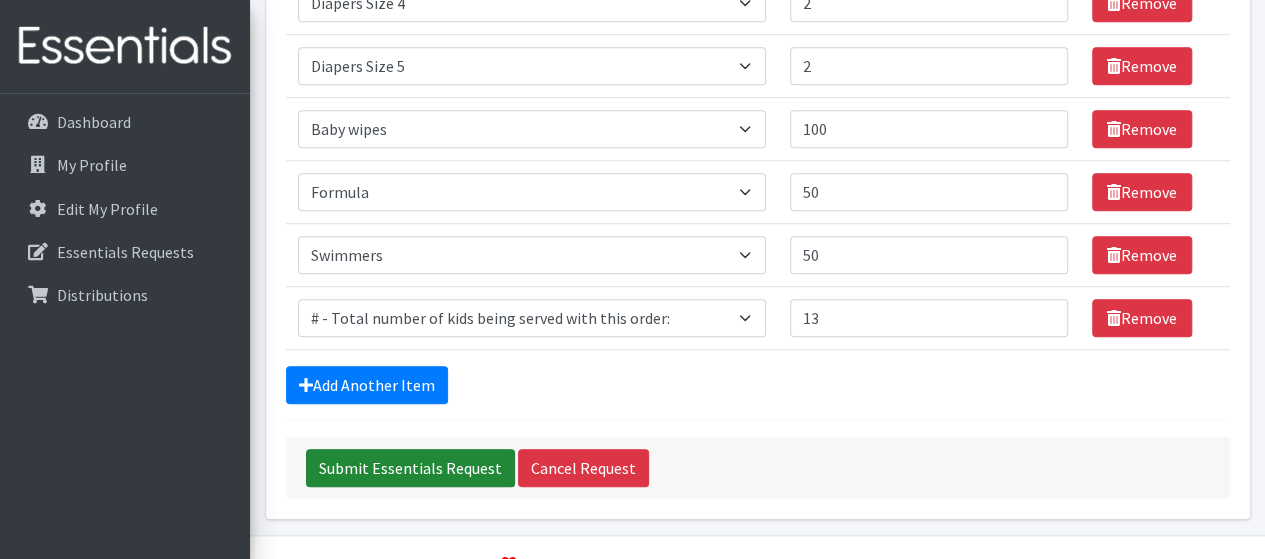 type on "Postpartum bags: 30,
U balance Kotex menstrual packs: 30,
Box baby on the way by Walmart: 30,
Frida postpartum recovery essential kit: 30,
Backpack smart mom: 30,
Get ready to take off baby carries: 30,
Backpack mommy delivery kit: 30.
2 years old clothes: 30,
6 months clothes: 30,
Baby blanket: 30,
Baby pillows: 30,
Baby shampoo and Body wash: 50,
Small baby backpacks: 50." 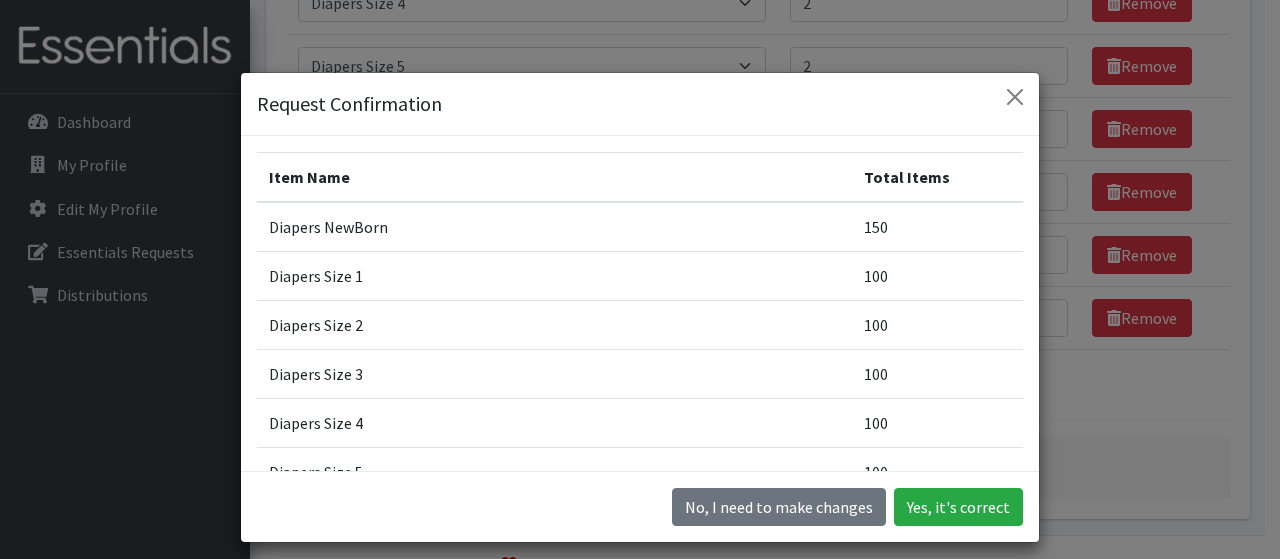 scroll, scrollTop: 319, scrollLeft: 0, axis: vertical 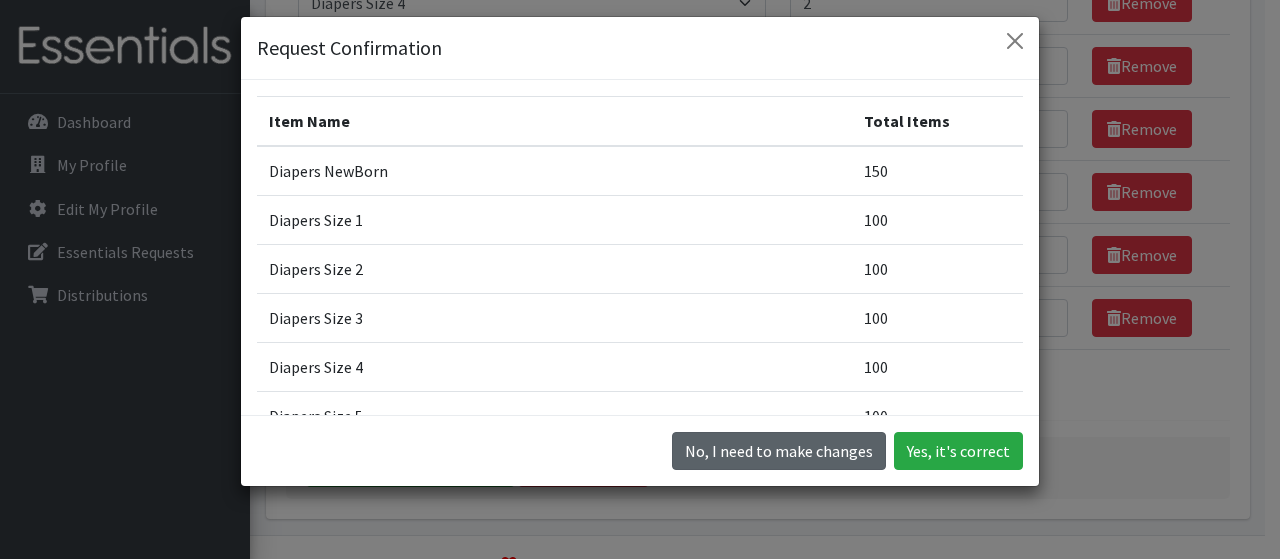click on "No, I need to make changes" at bounding box center (779, 451) 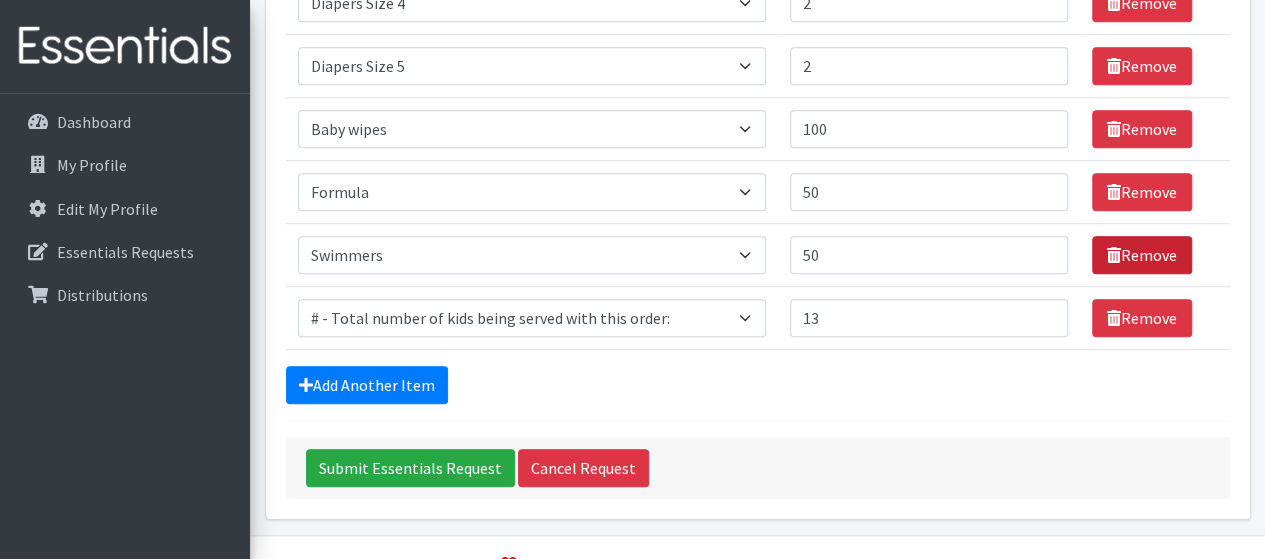 click at bounding box center (1114, 255) 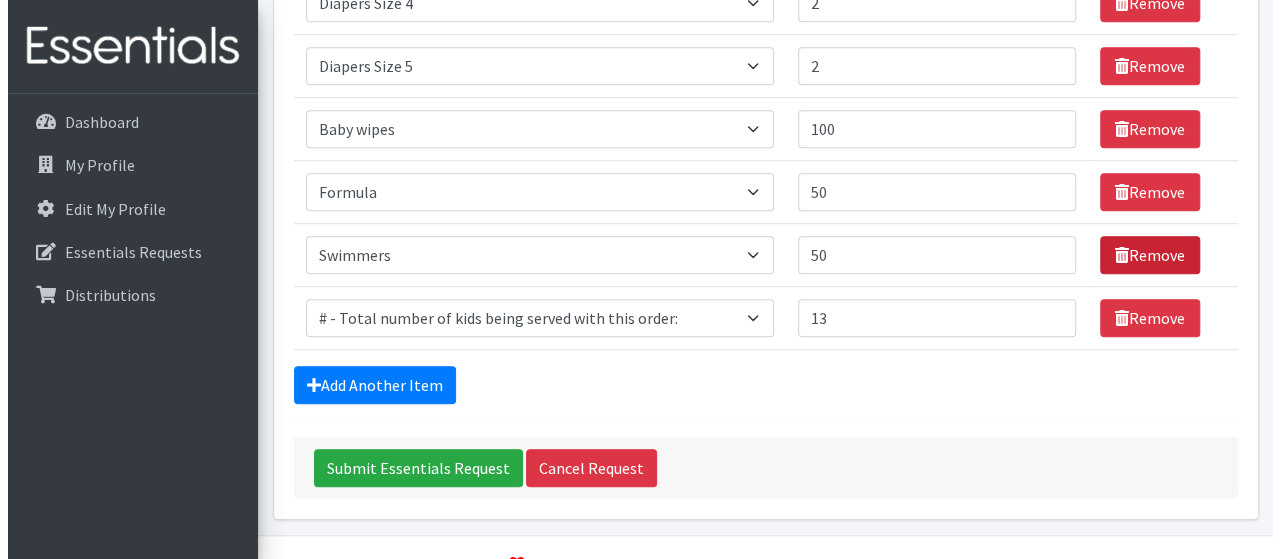 scroll, scrollTop: 607, scrollLeft: 0, axis: vertical 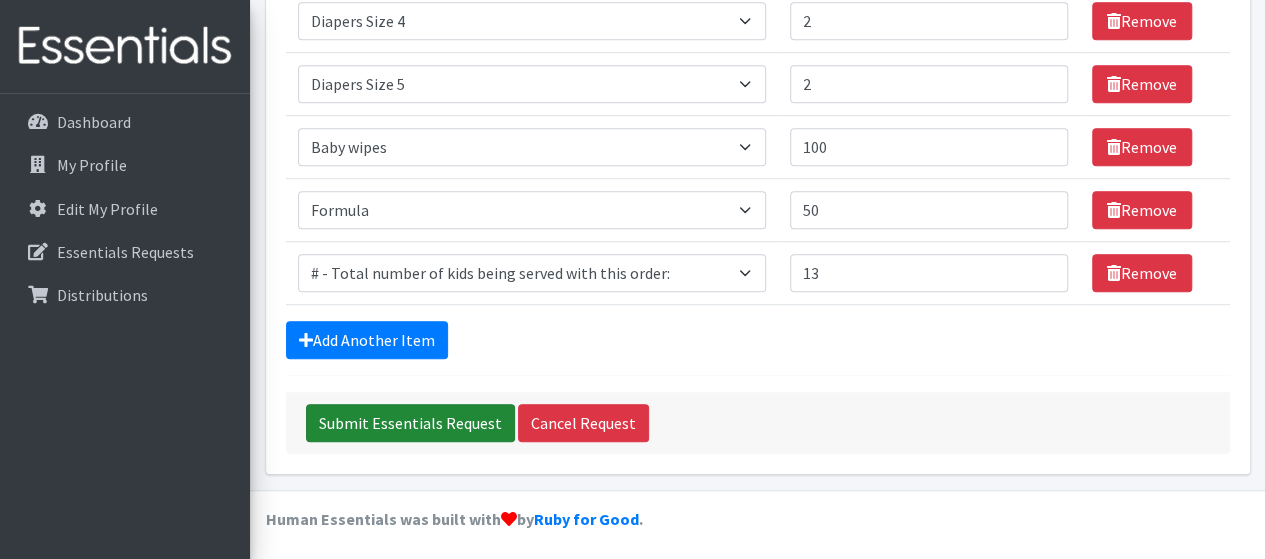 click on "Submit Essentials Request" at bounding box center [410, 423] 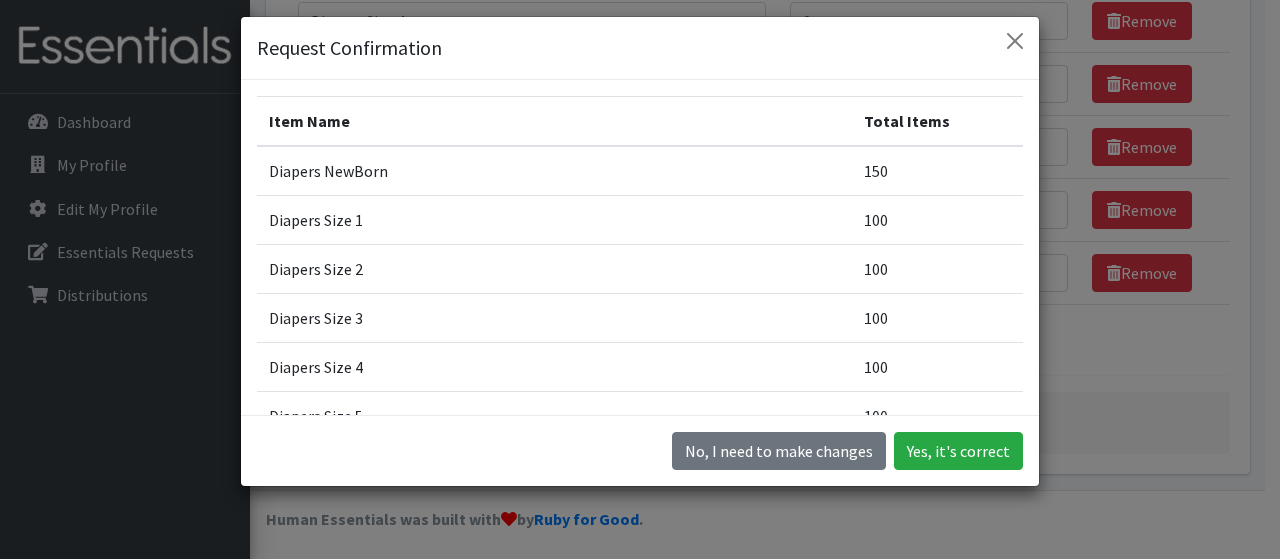 scroll, scrollTop: 0, scrollLeft: 0, axis: both 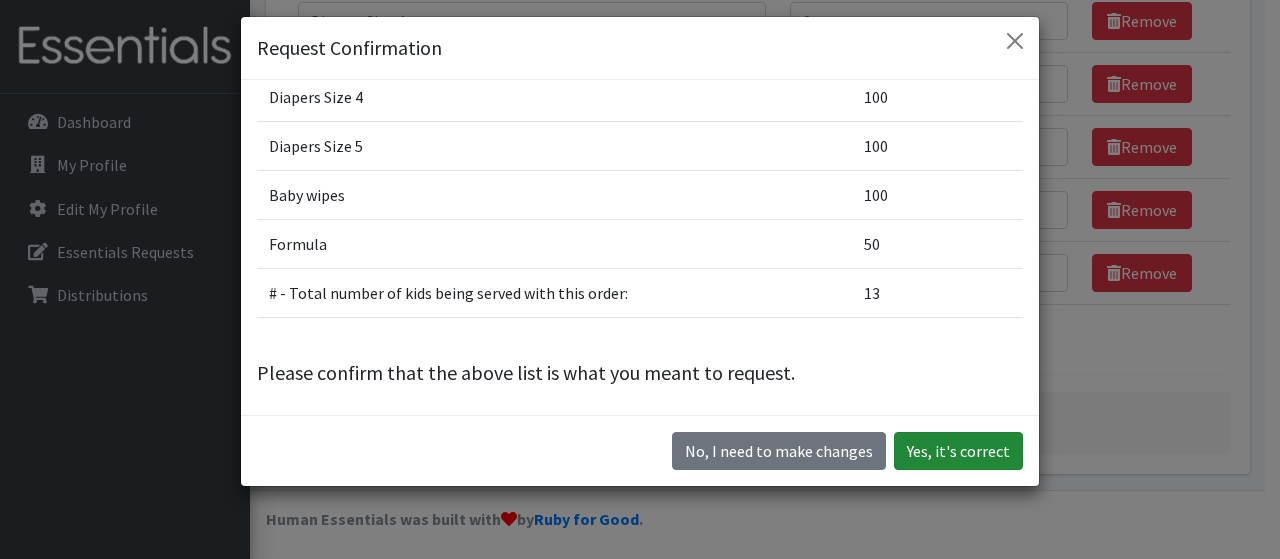 click on "Yes, it's correct" at bounding box center (958, 451) 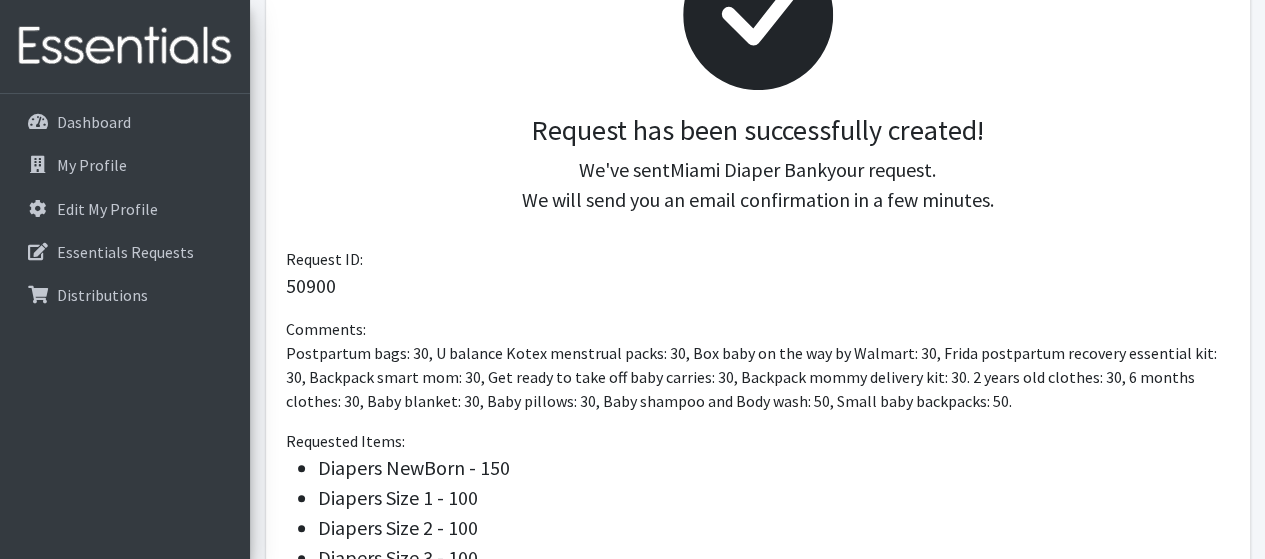 scroll, scrollTop: 363, scrollLeft: 0, axis: vertical 